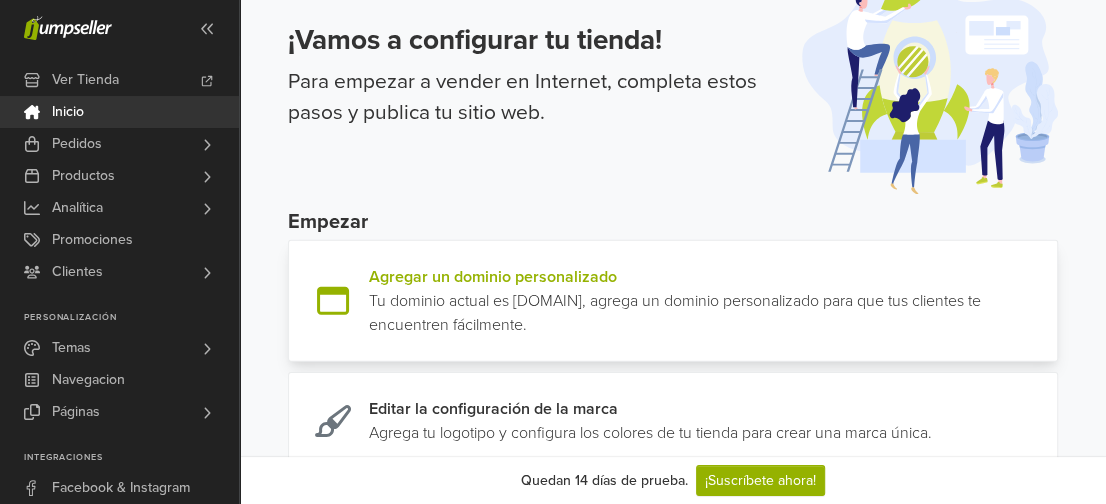scroll, scrollTop: 100, scrollLeft: 0, axis: vertical 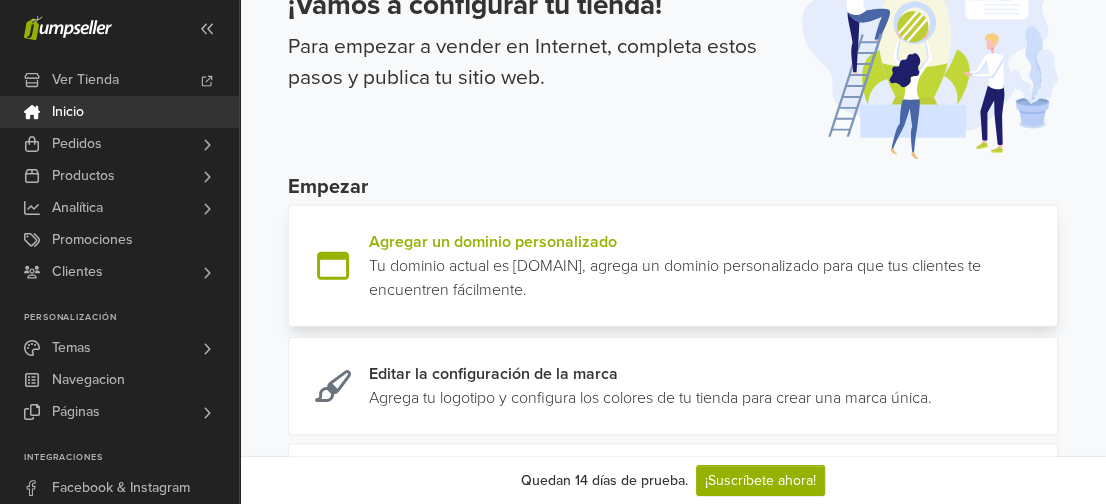 click at bounding box center [1049, 266] 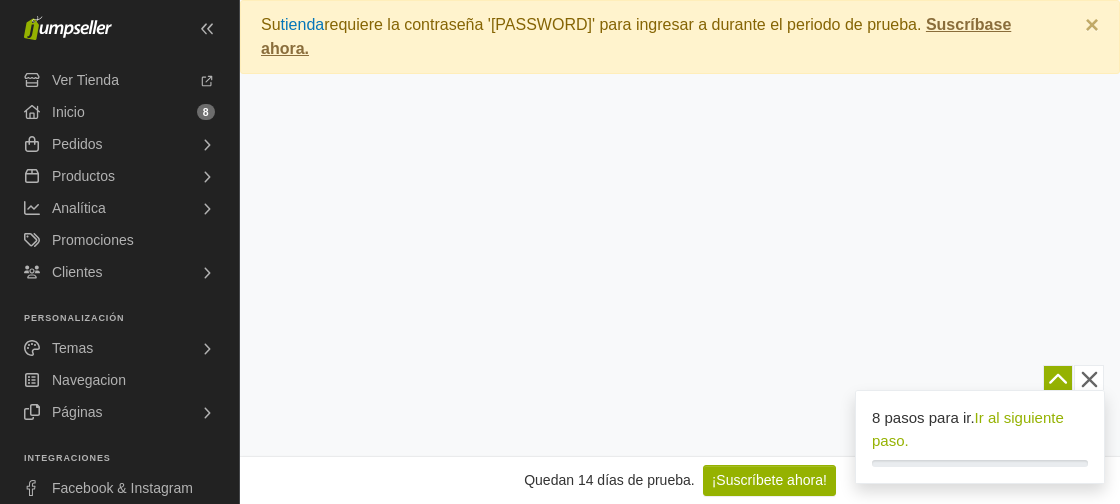 scroll, scrollTop: 0, scrollLeft: 0, axis: both 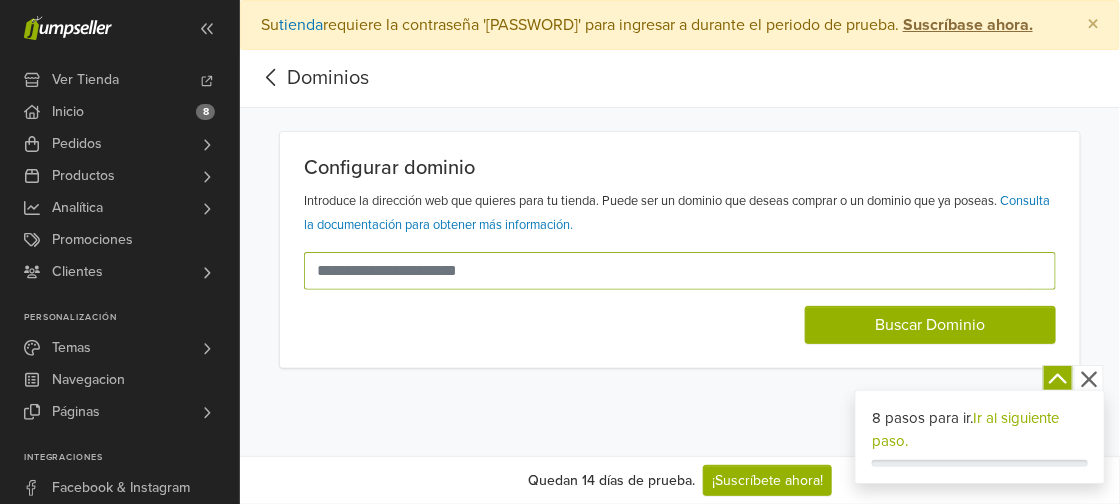 click at bounding box center (668, 271) 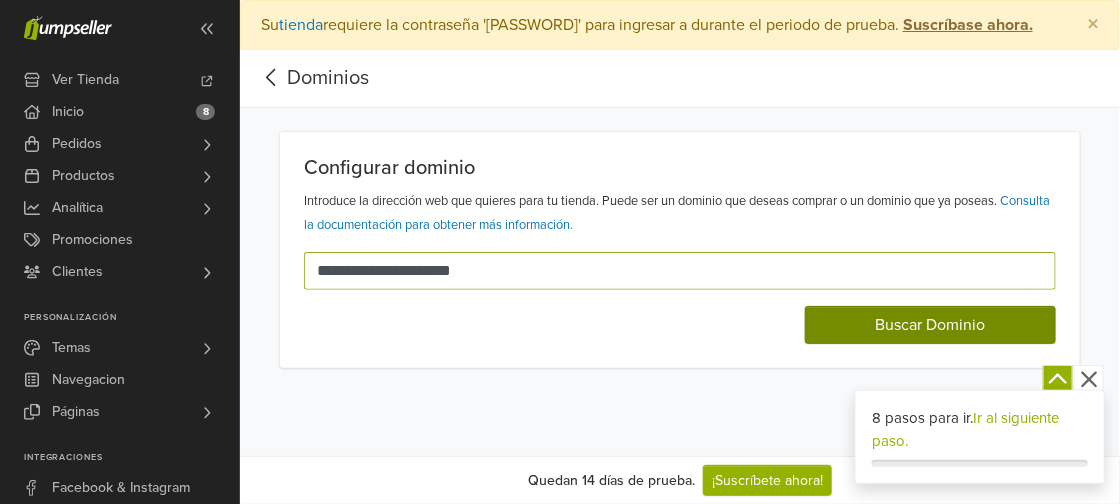 type on "**********" 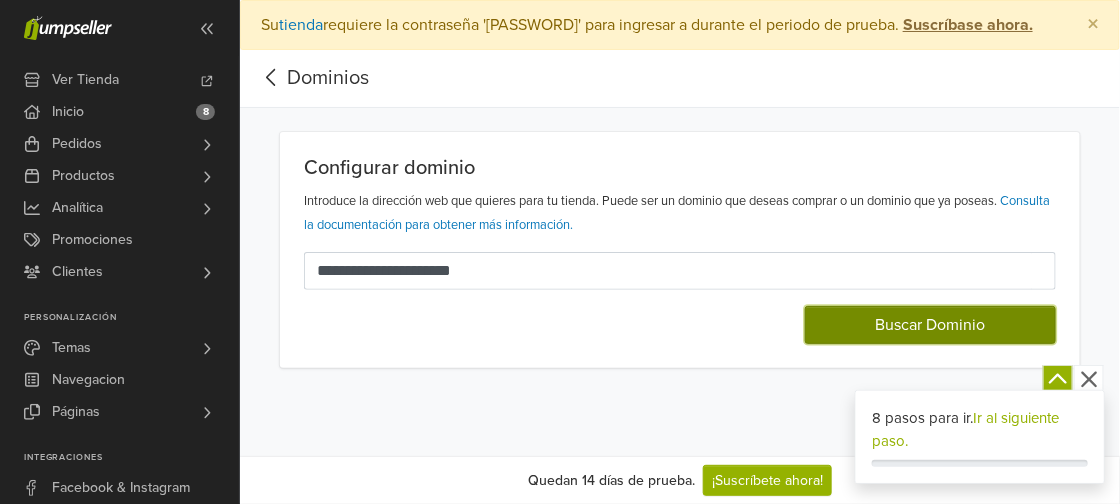click on "Buscar Dominio" at bounding box center [930, 325] 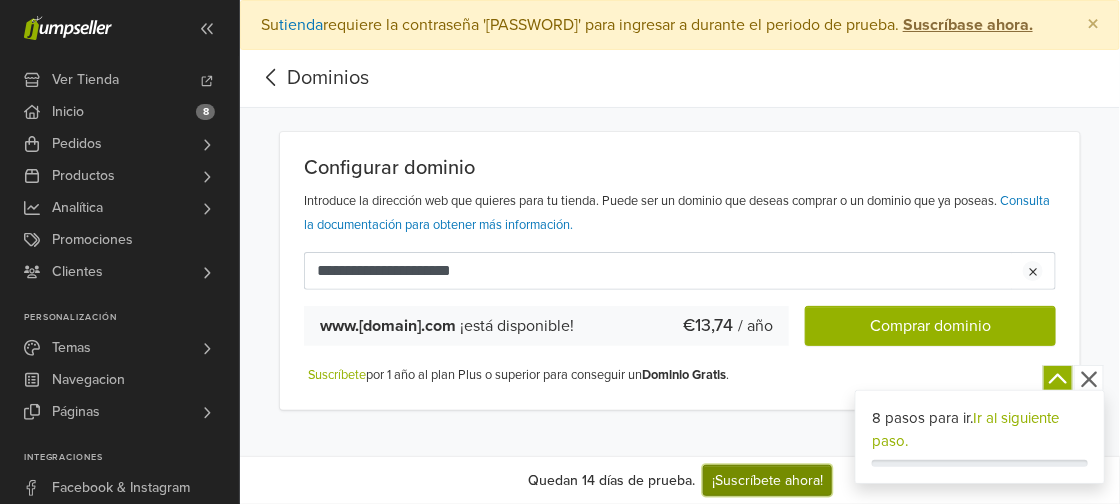click on "¡Suscríbete ahora!" at bounding box center [767, 480] 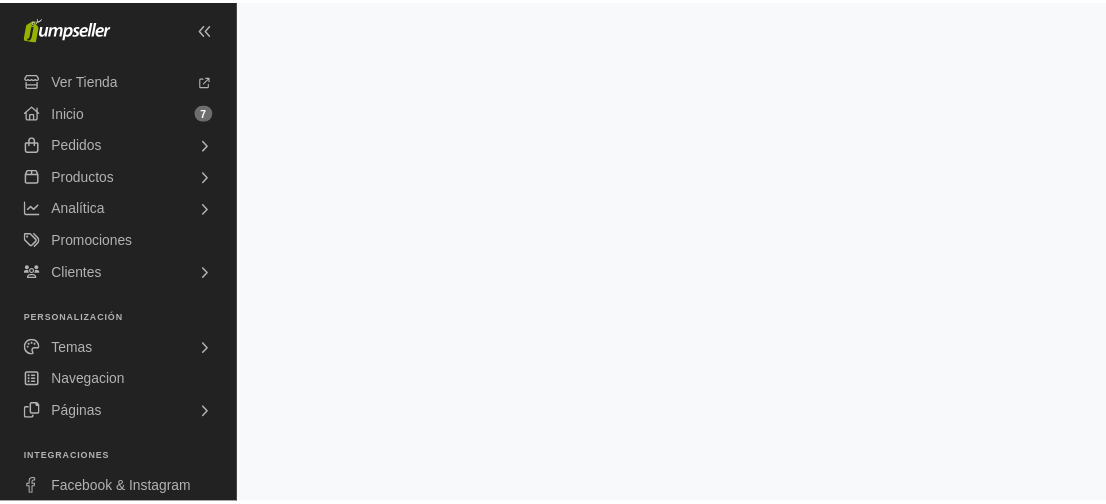 scroll, scrollTop: 0, scrollLeft: 0, axis: both 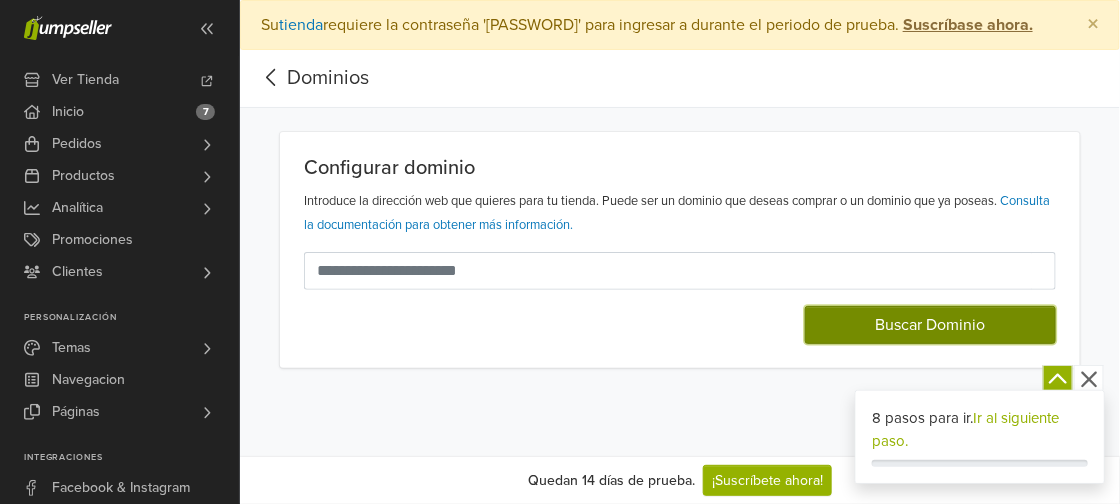 click on "Buscar Dominio" at bounding box center (930, 325) 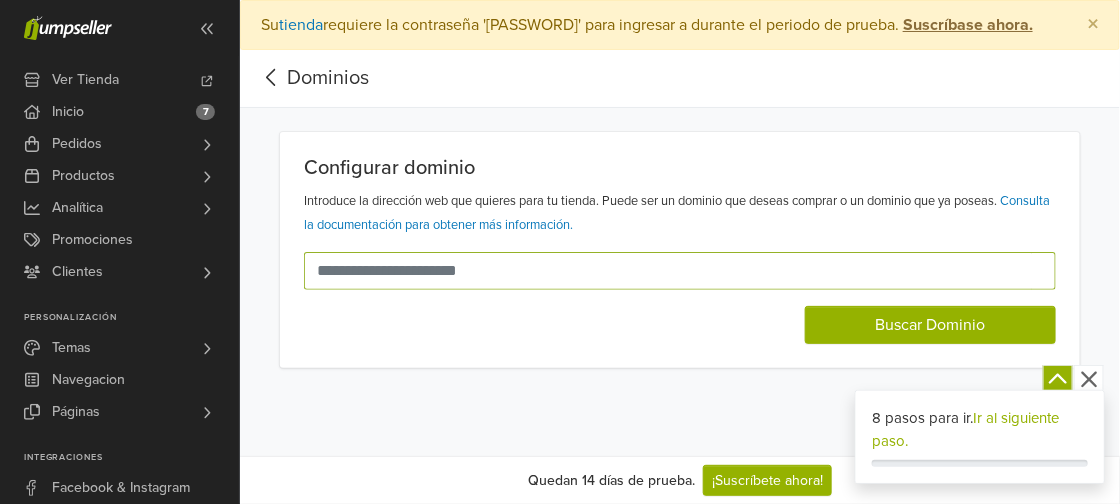 click at bounding box center [668, 271] 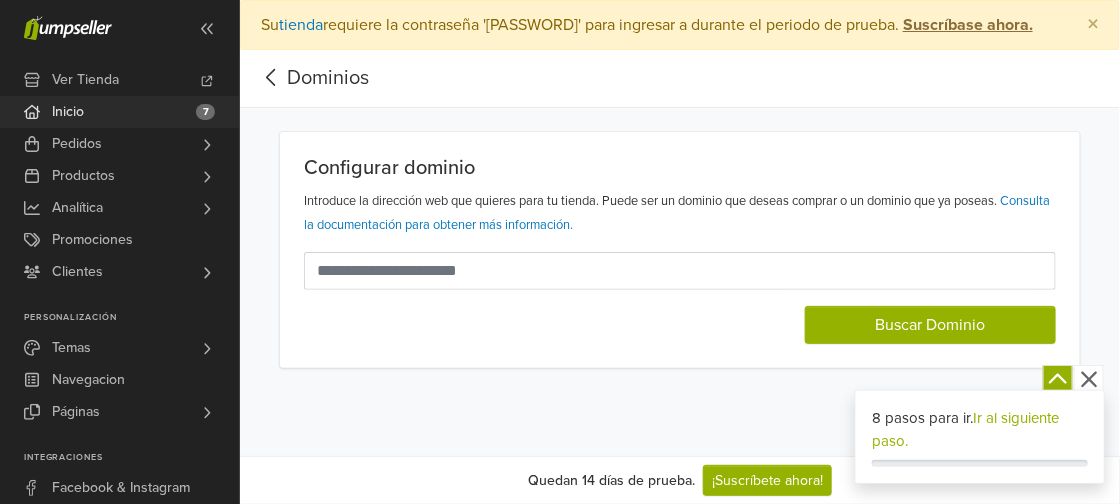 click on "Inicio" at bounding box center [68, 112] 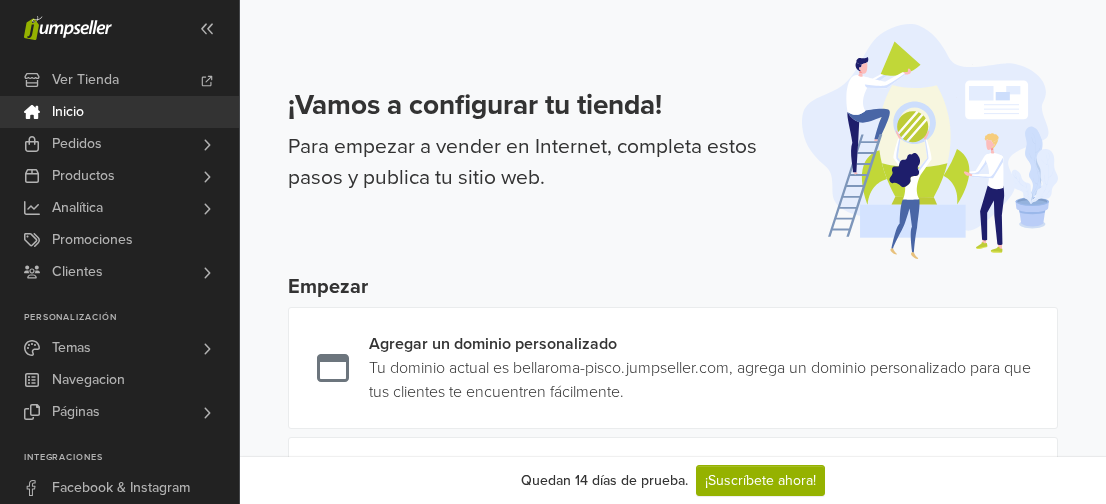 scroll, scrollTop: 0, scrollLeft: 0, axis: both 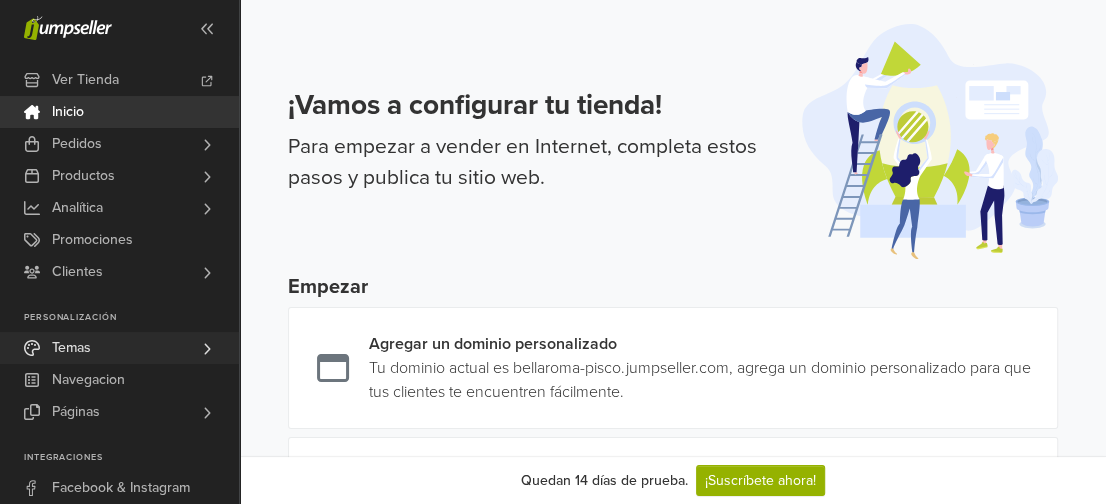 click on "Temas" at bounding box center [119, 348] 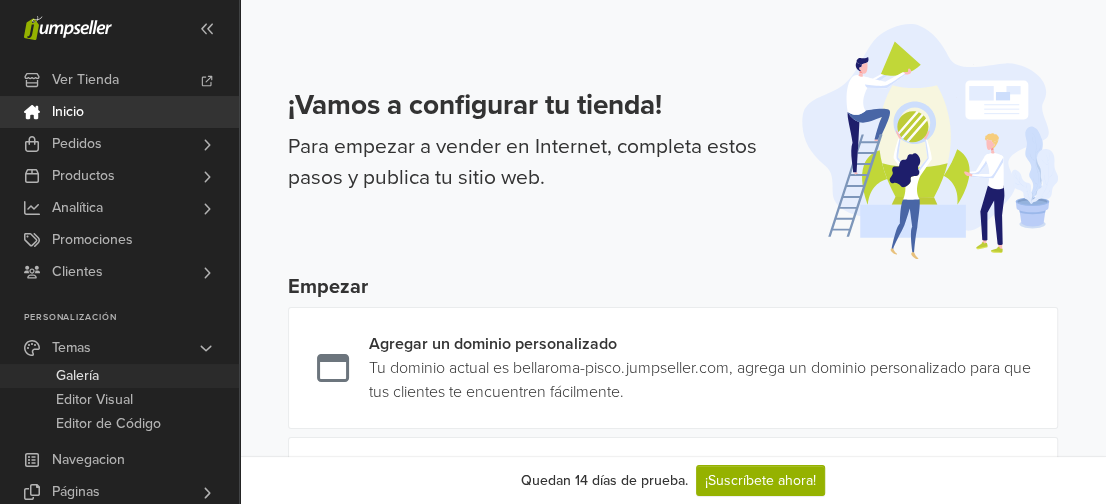 click on "Galería" at bounding box center [119, 376] 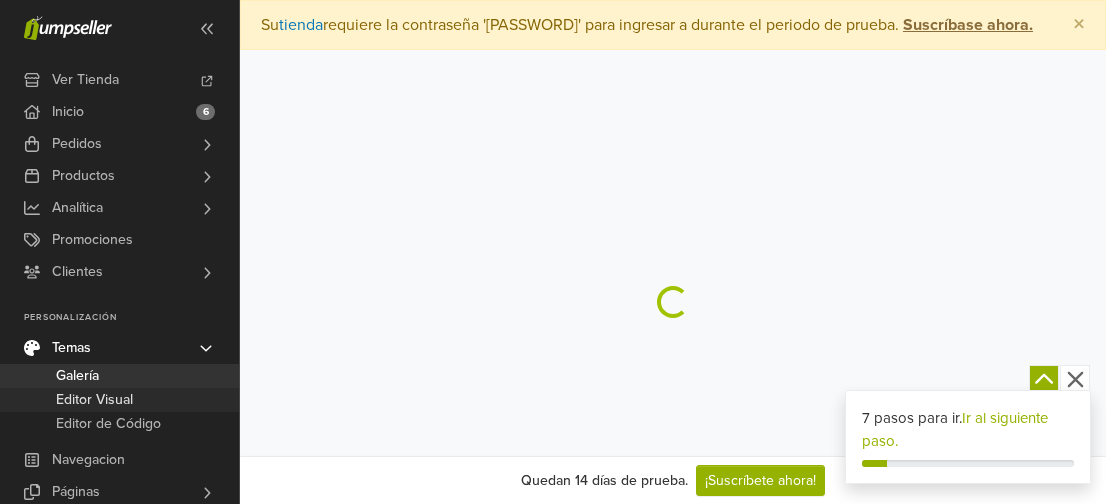 scroll, scrollTop: 0, scrollLeft: 0, axis: both 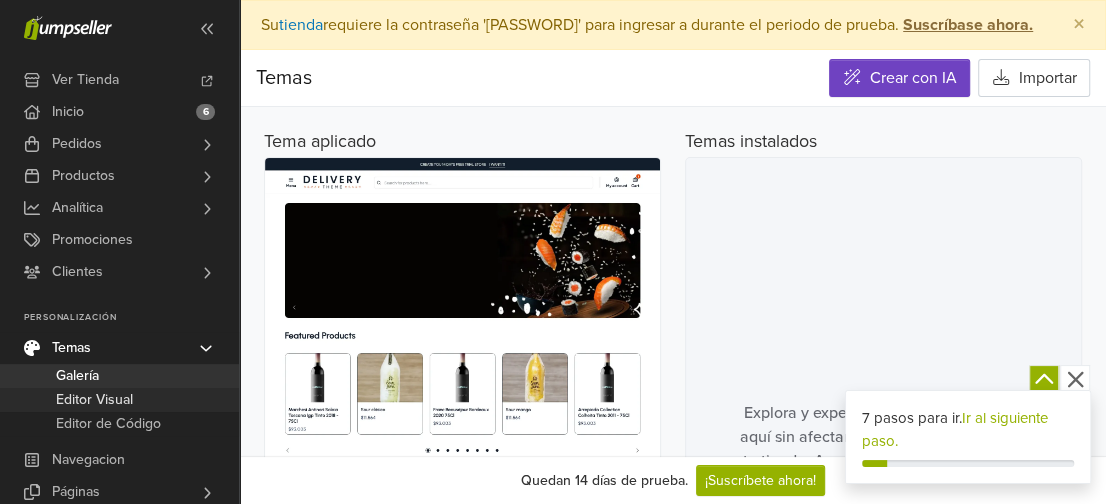 click on "Editor Visual" at bounding box center (94, 400) 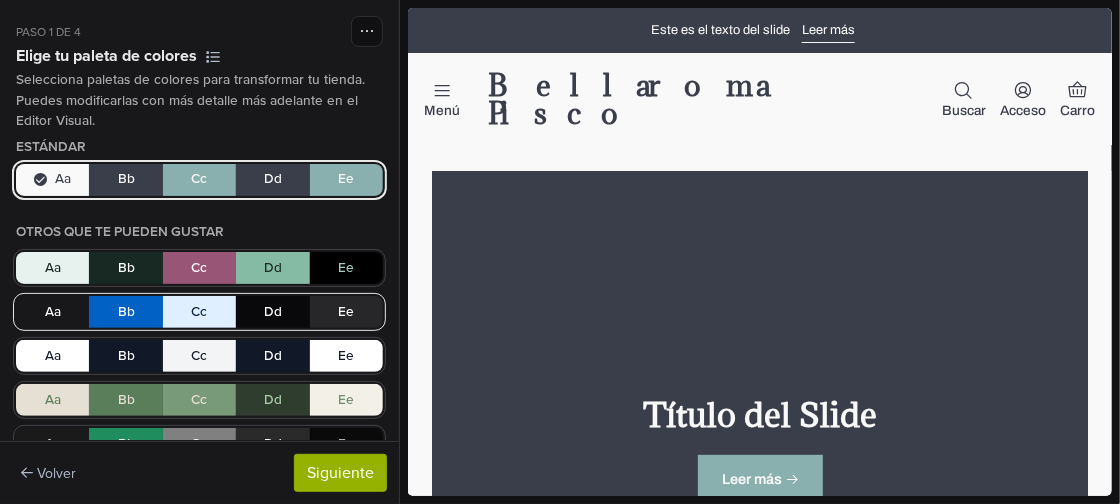 scroll, scrollTop: 0, scrollLeft: 0, axis: both 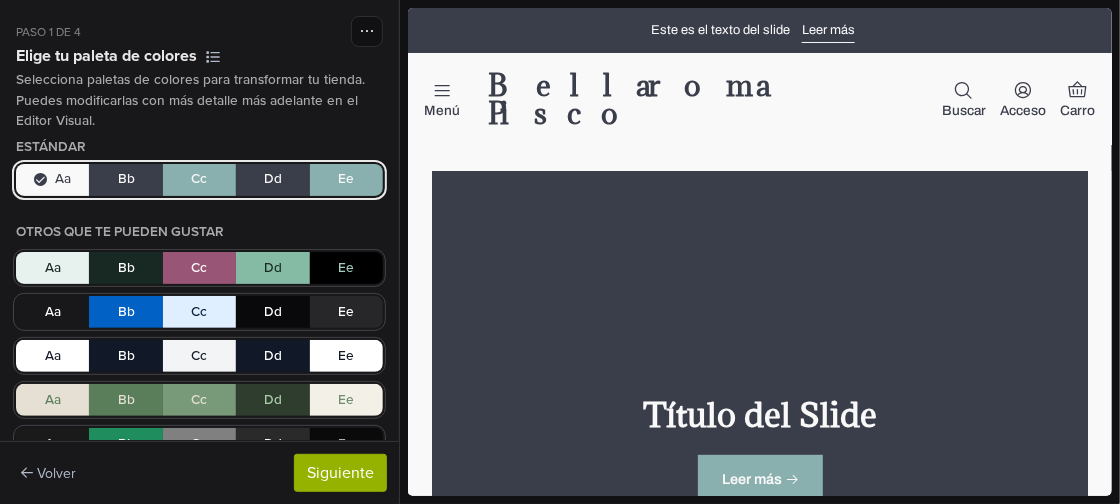 click on "Aa Bb Cc Dd Ee" at bounding box center [199, 180] 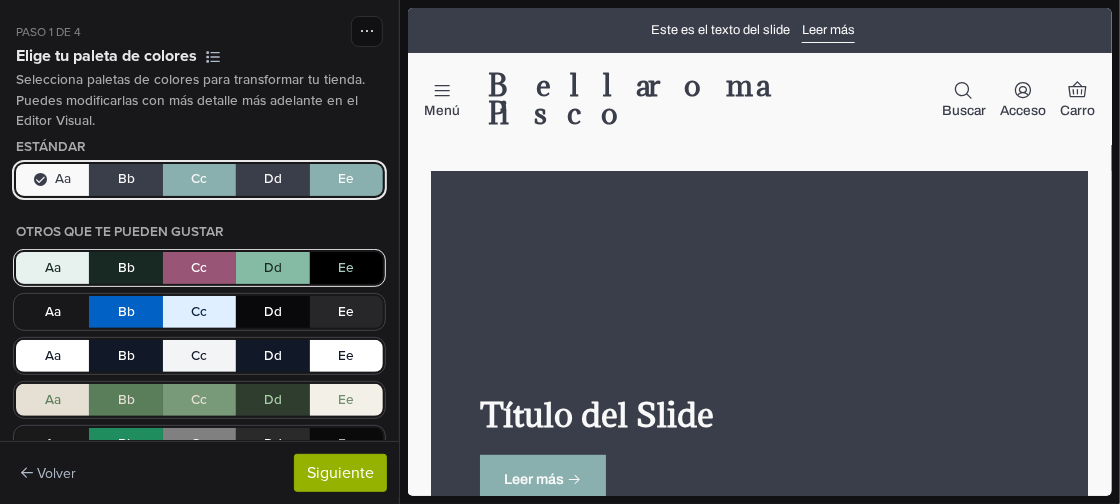 click on "Aa Bb Cc Dd Ee" at bounding box center [199, 268] 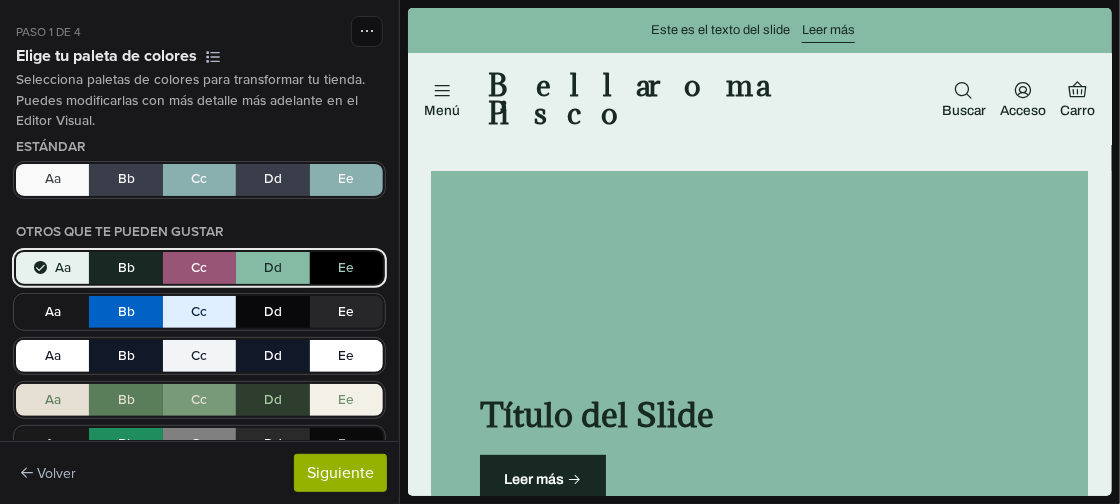 click on "Aa Bb Cc Dd Ee" at bounding box center [199, 268] 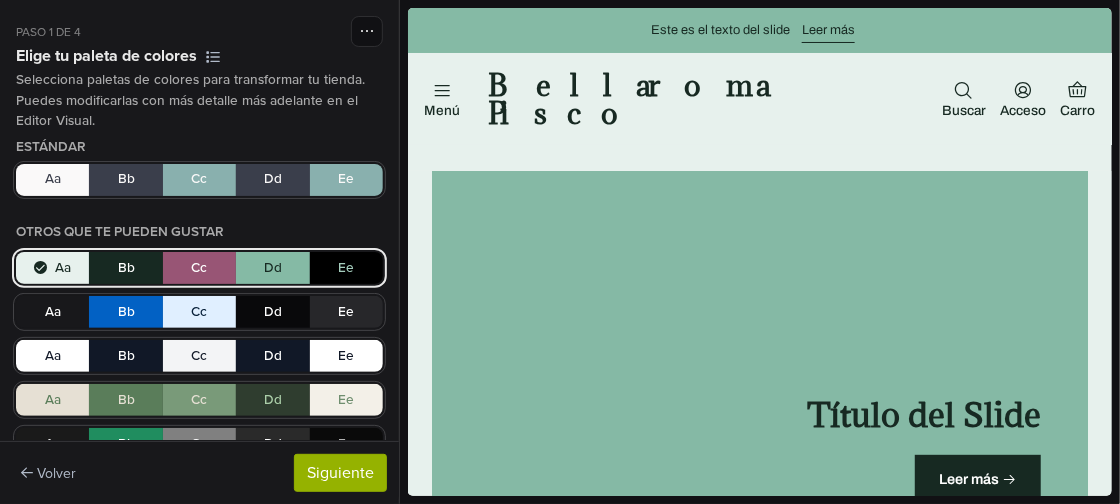 click on "Aa Bb Cc Dd Ee" at bounding box center [199, 268] 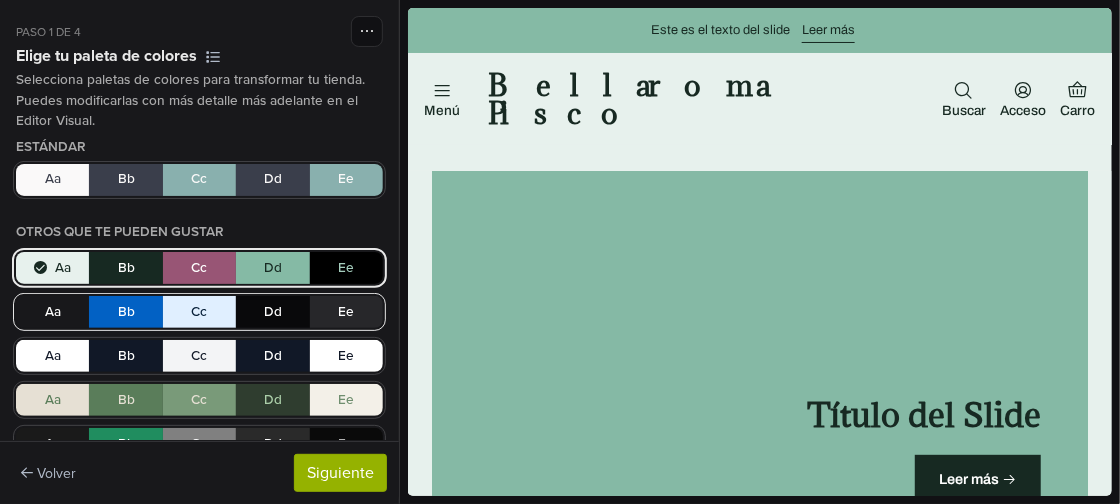 click on "Aa Bb Cc Dd Ee" at bounding box center [199, 312] 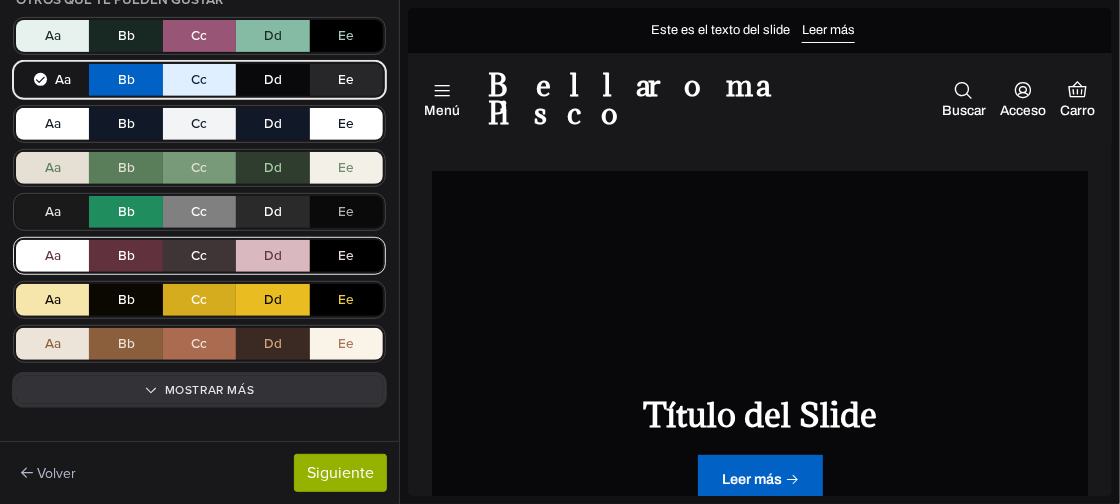 scroll, scrollTop: 235, scrollLeft: 0, axis: vertical 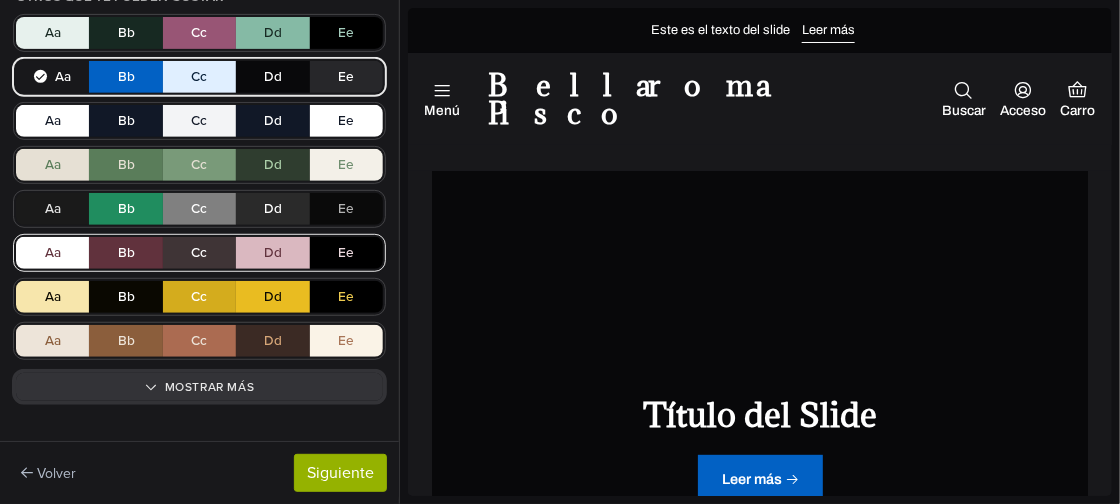 click on "Aa Bb Cc Dd Ee" at bounding box center [199, 253] 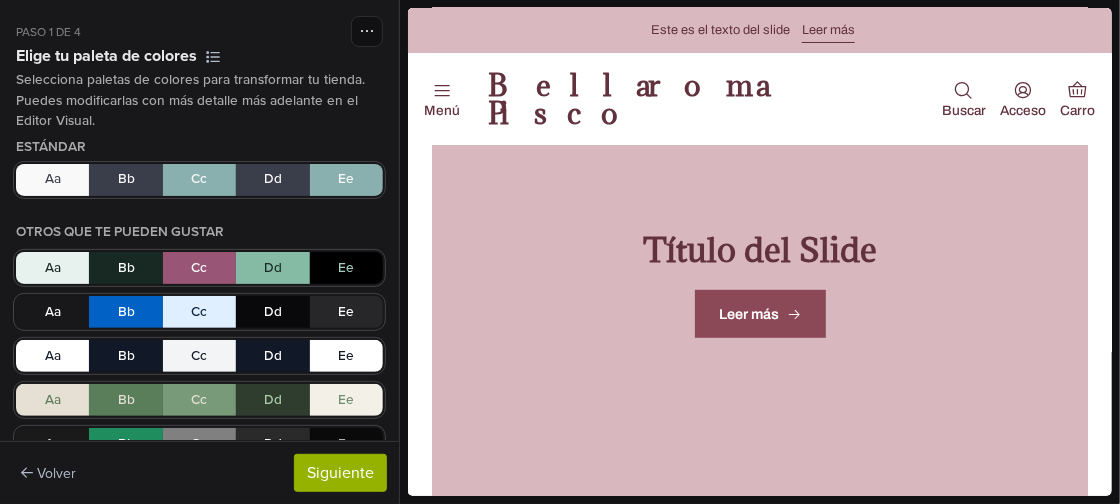 scroll, scrollTop: 0, scrollLeft: 0, axis: both 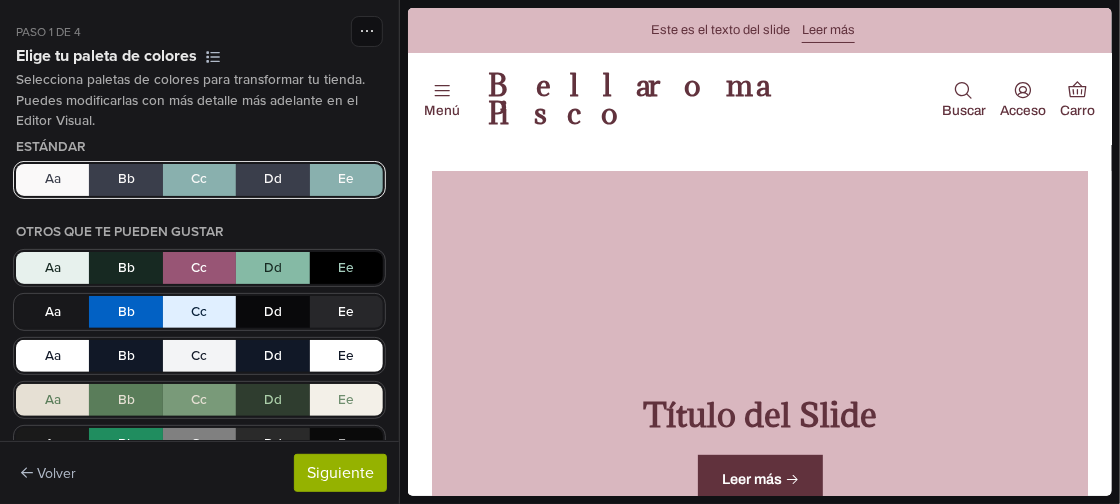 click on "Aa Bb Cc Dd Ee" at bounding box center [199, 180] 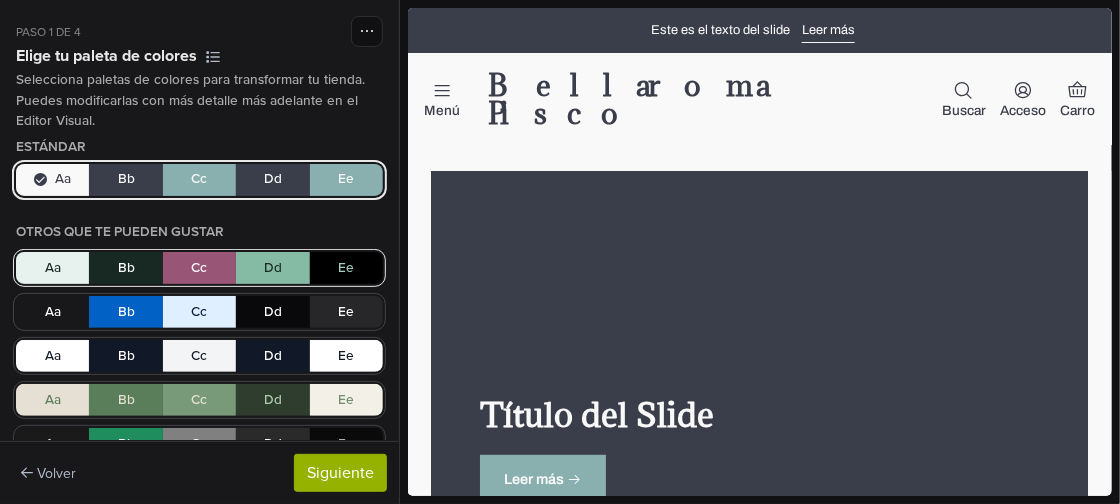 click on "Aa Bb Cc Dd Ee" at bounding box center (199, 268) 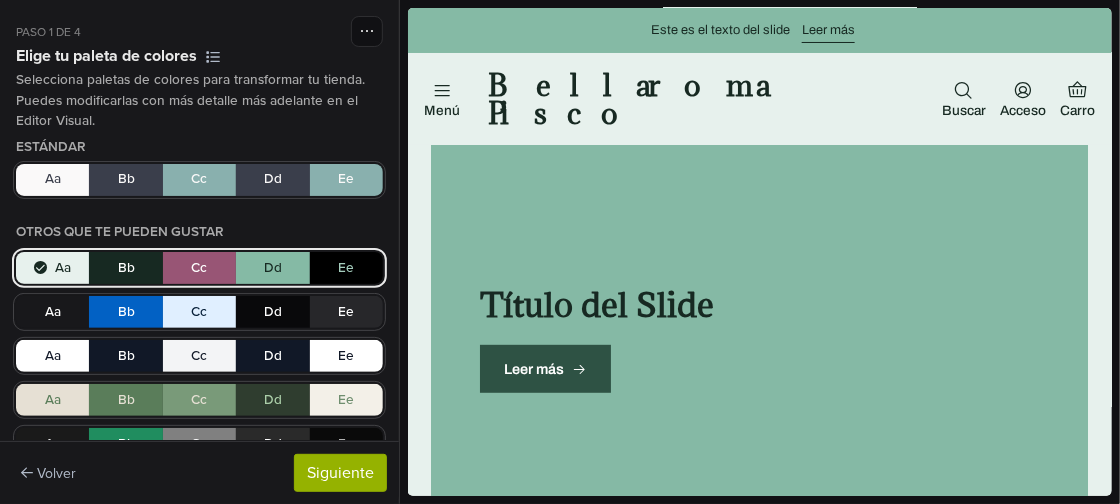 scroll, scrollTop: 0, scrollLeft: 0, axis: both 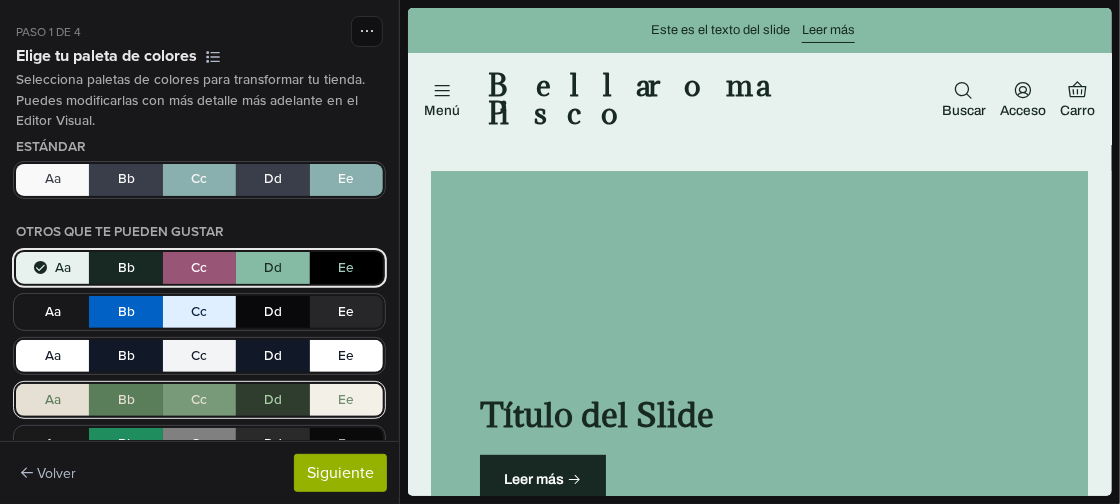 click on "Aa Bb Cc Dd Ee" at bounding box center [199, 400] 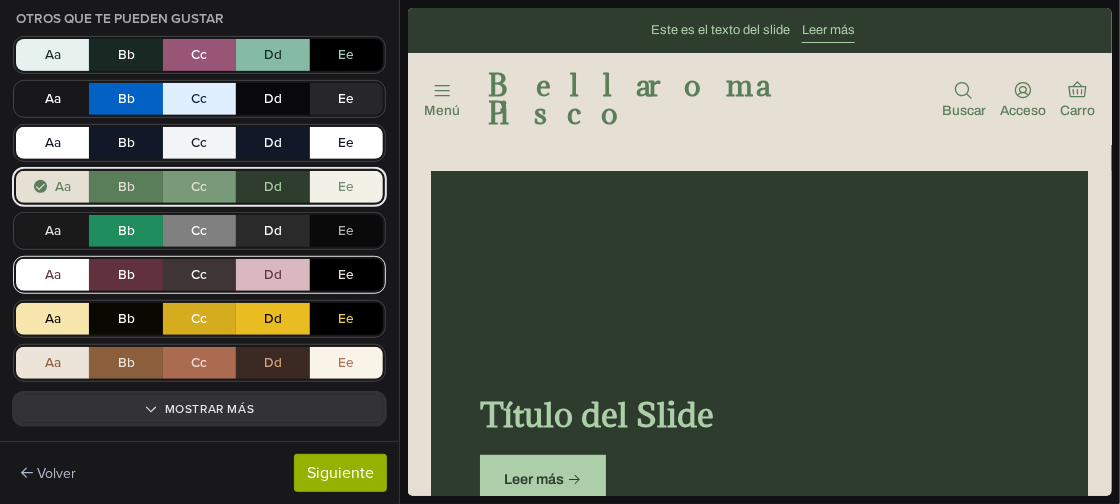 scroll, scrollTop: 235, scrollLeft: 0, axis: vertical 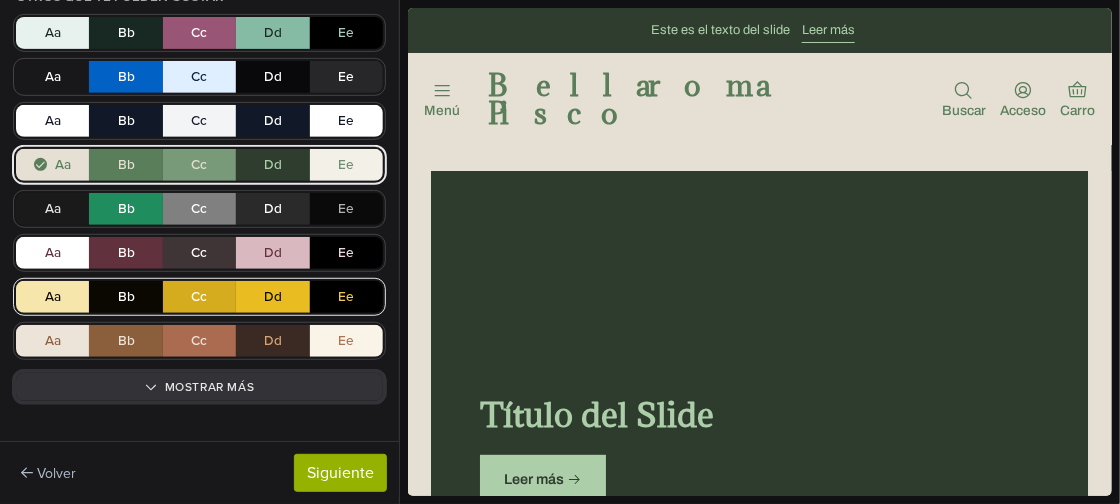 click on "Aa Bb Cc Dd Ee" at bounding box center (199, 297) 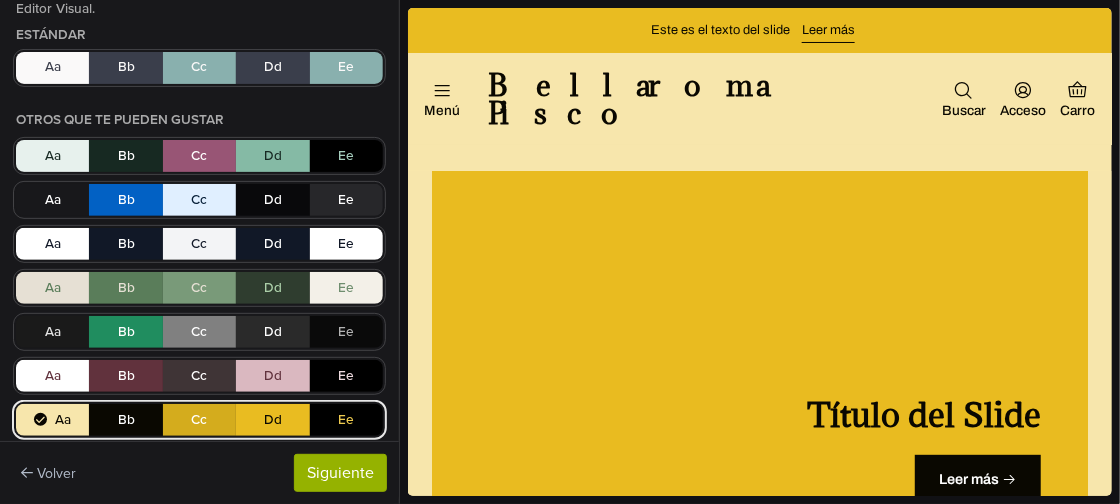 scroll, scrollTop: 235, scrollLeft: 0, axis: vertical 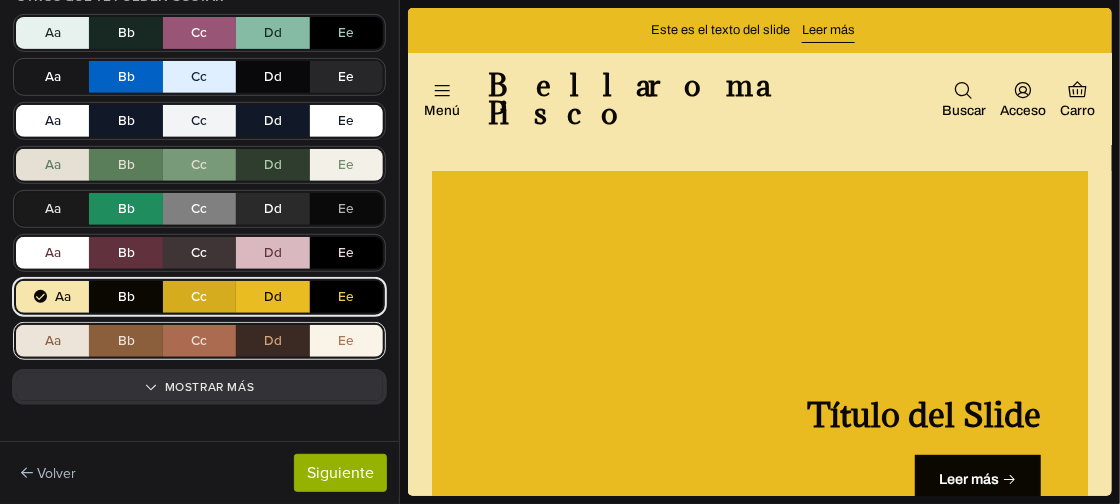 click on "Aa Bb Cc Dd Ee" at bounding box center [199, 341] 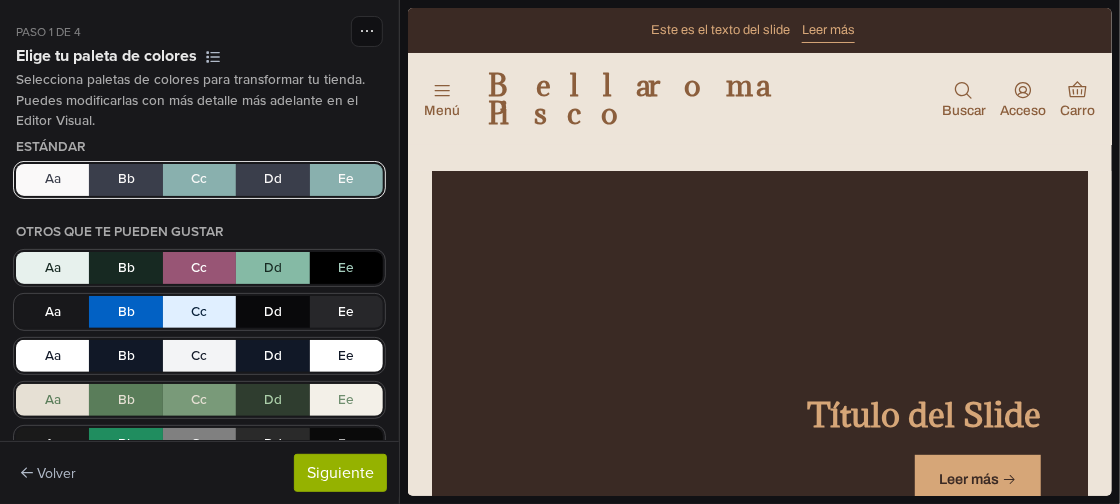 click on "Aa Bb Cc Dd Ee" at bounding box center [199, 180] 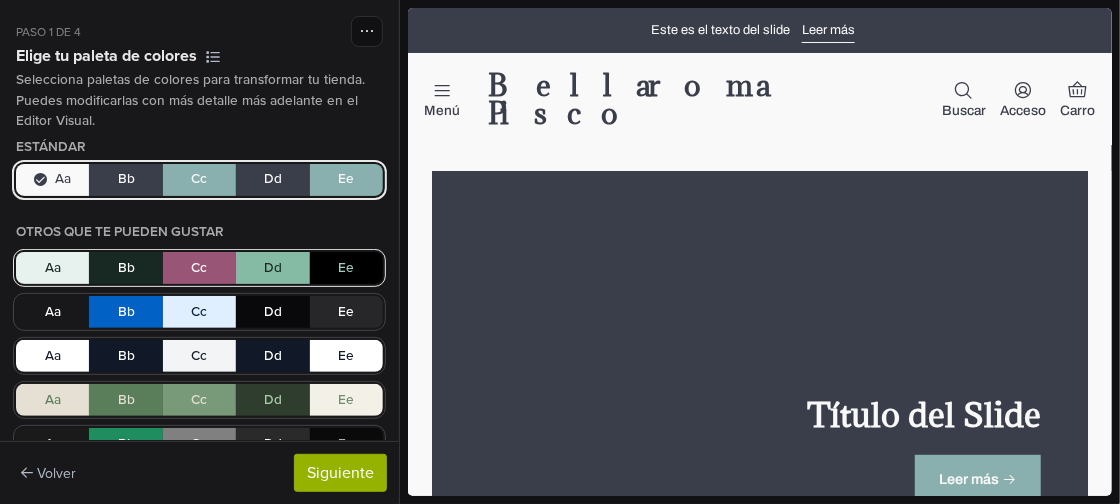 click on "Aa Bb Cc Dd Ee" at bounding box center (199, 268) 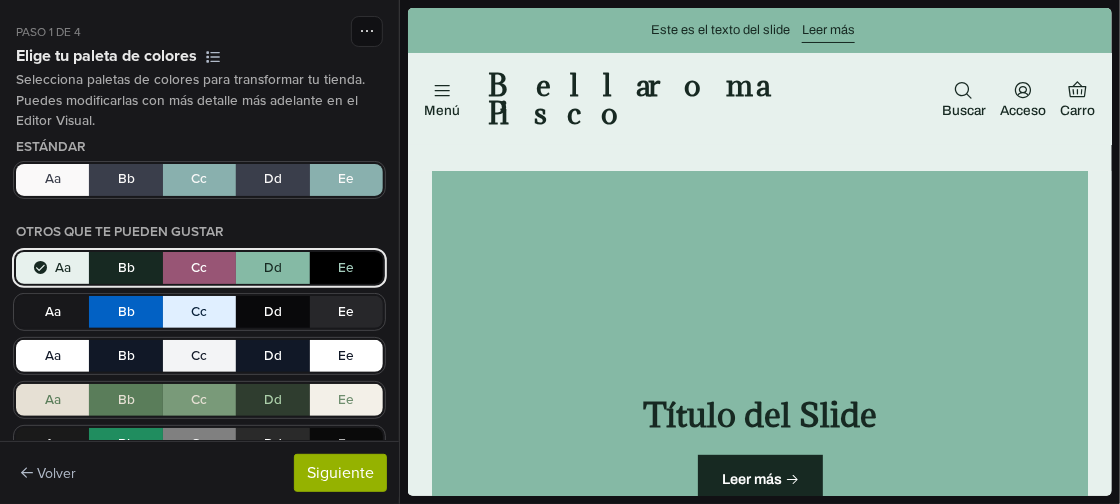 click on "Bellaroma Pisco" at bounding box center [677, 99] 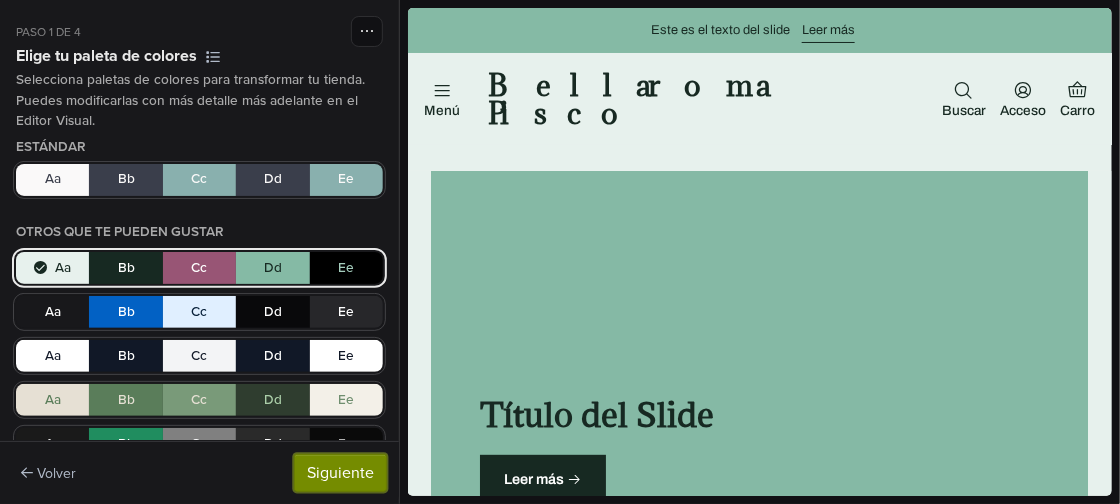 drag, startPoint x: 6, startPoint y: 1, endPoint x: 336, endPoint y: 467, distance: 571.0131 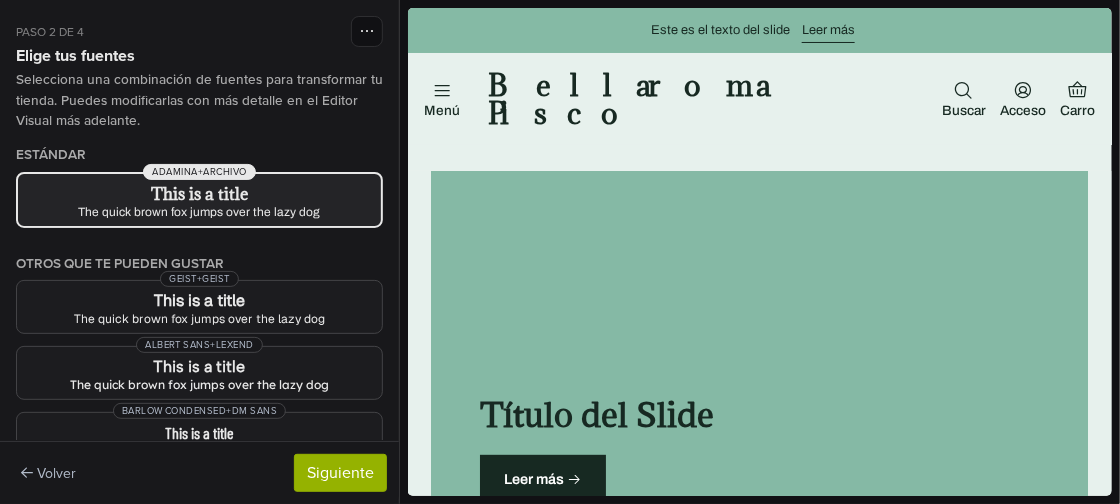 click on "The quick brown fox jumps over the lazy dog" at bounding box center (199, 212) 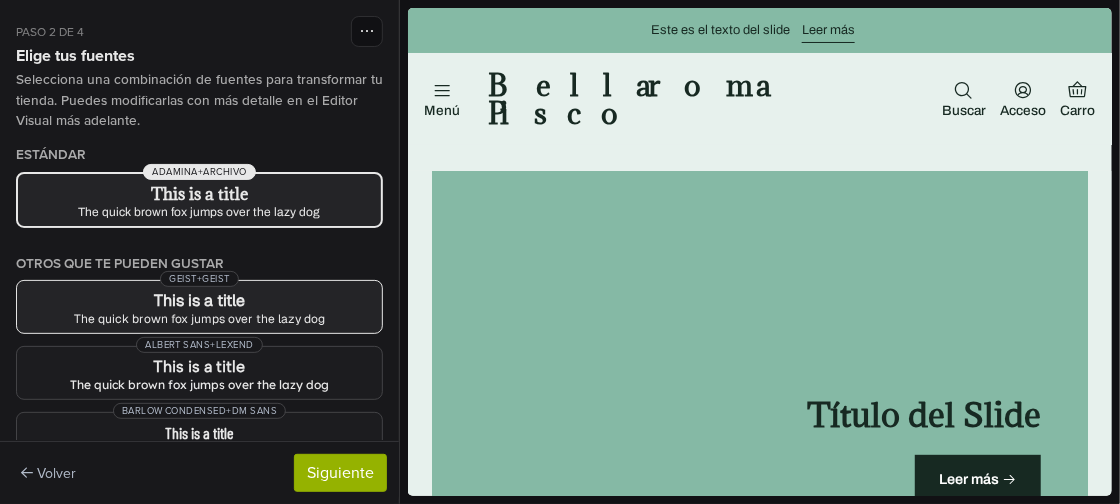 click on "The quick brown fox jumps over the lazy dog" at bounding box center (199, 319) 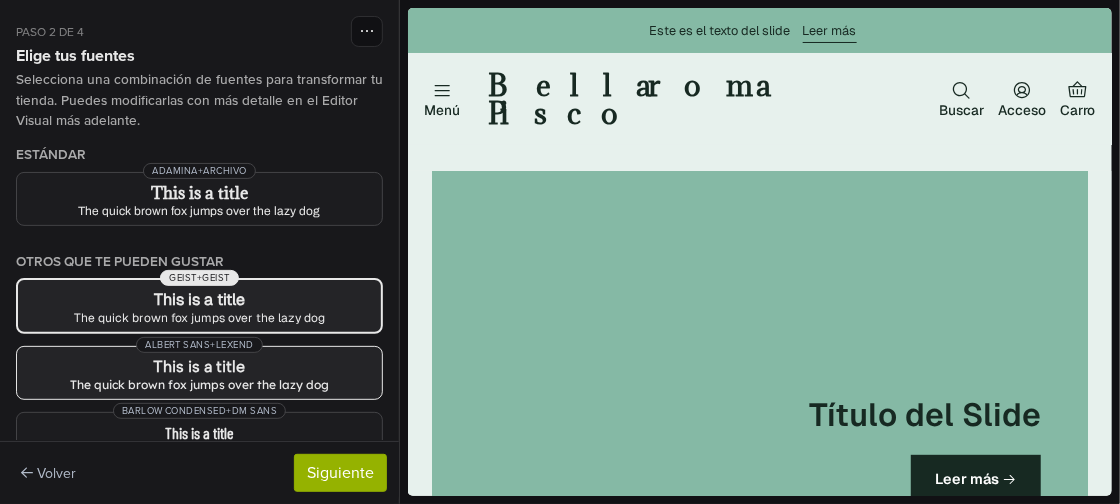 click on "The quick brown fox jumps over the lazy dog" at bounding box center [199, 385] 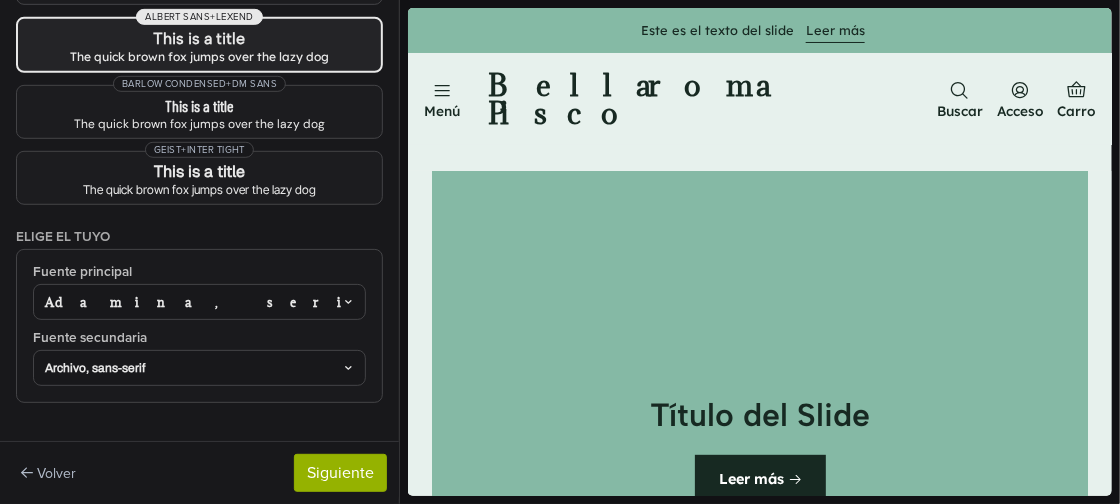 scroll, scrollTop: 350, scrollLeft: 0, axis: vertical 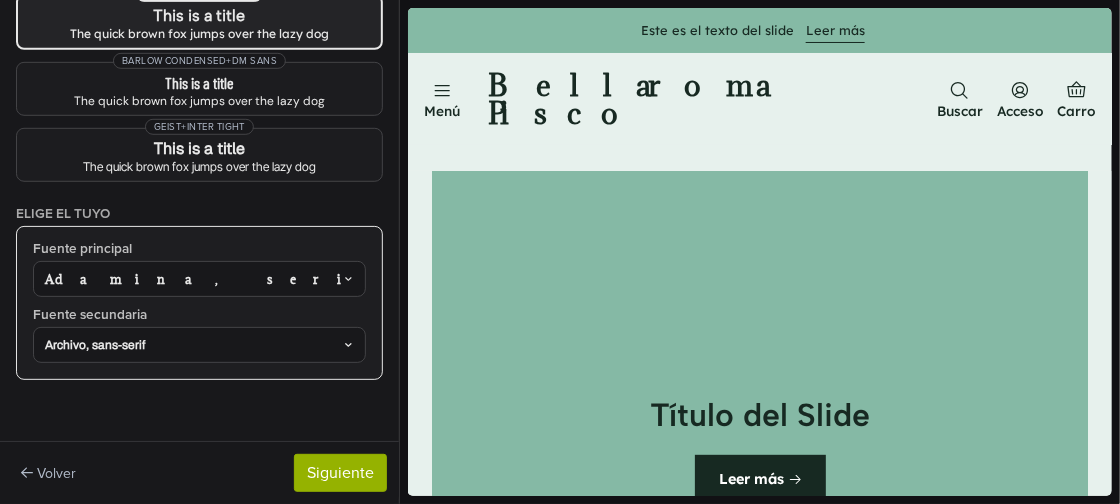 click on "Adamina, serif" at bounding box center (190, 279) 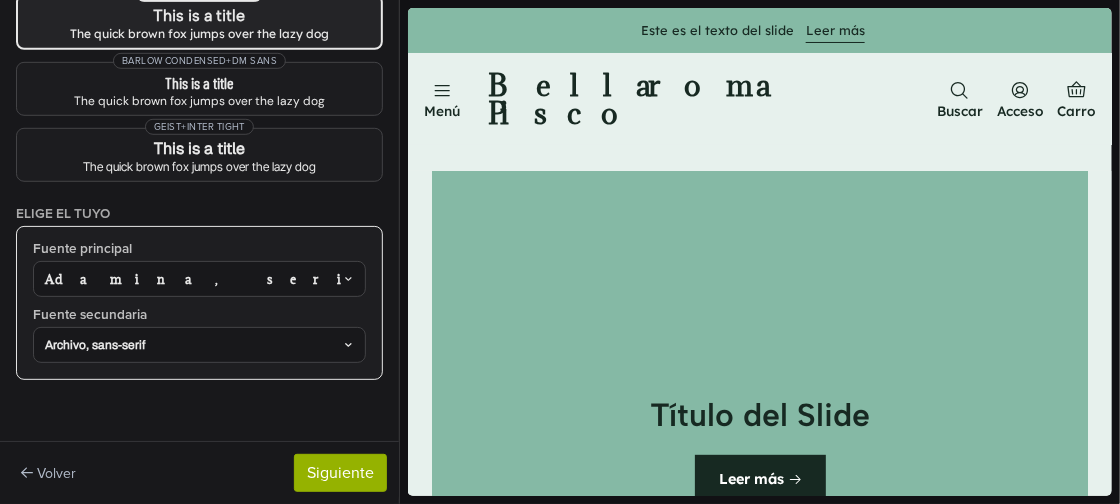 click on "Adamina, serif" at bounding box center [190, 279] 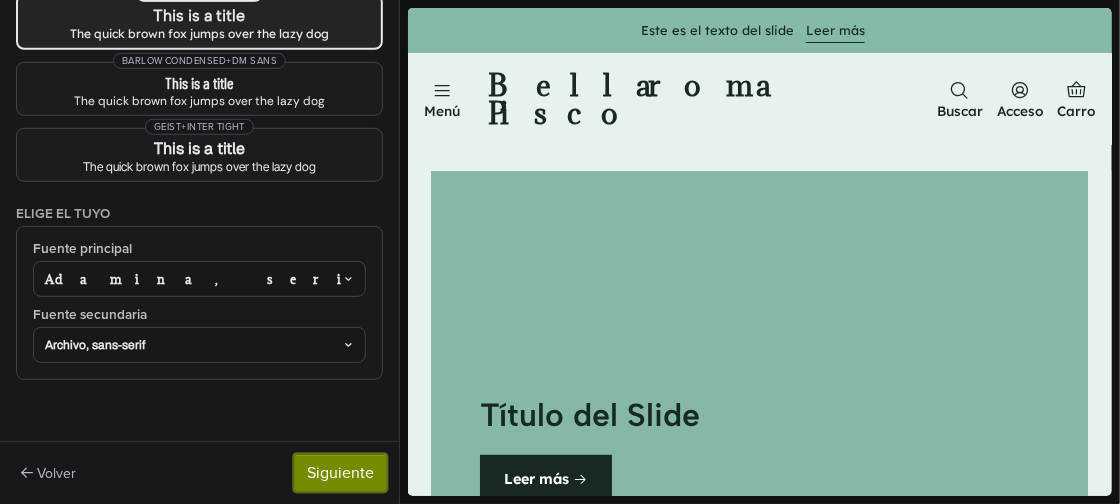 click on "Siguiente" at bounding box center (340, 473) 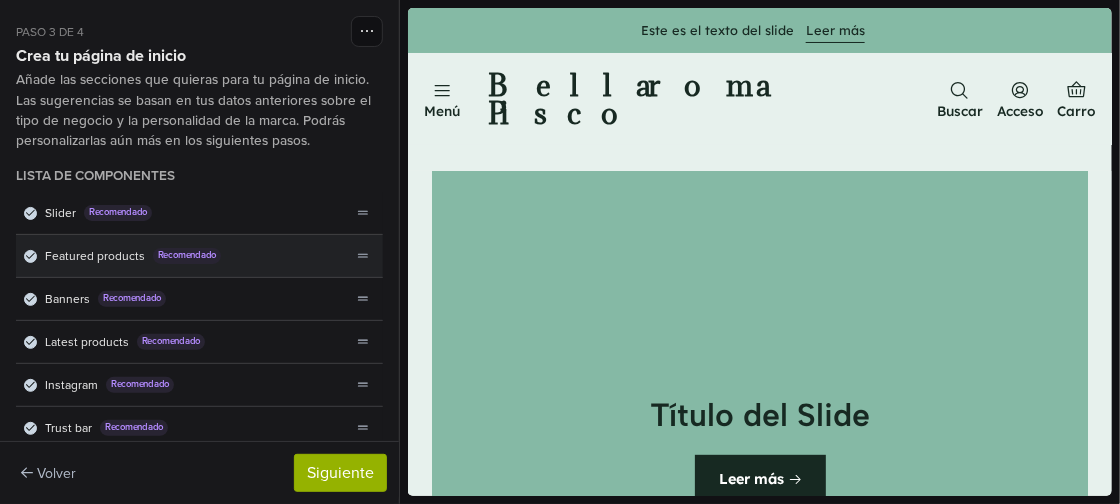scroll, scrollTop: 0, scrollLeft: 0, axis: both 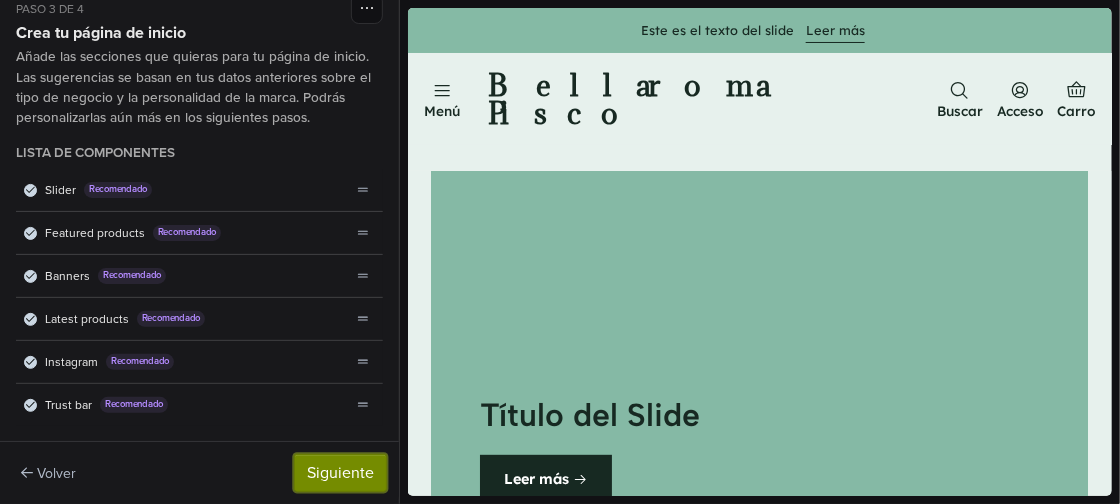 click on "Siguiente" at bounding box center (340, 473) 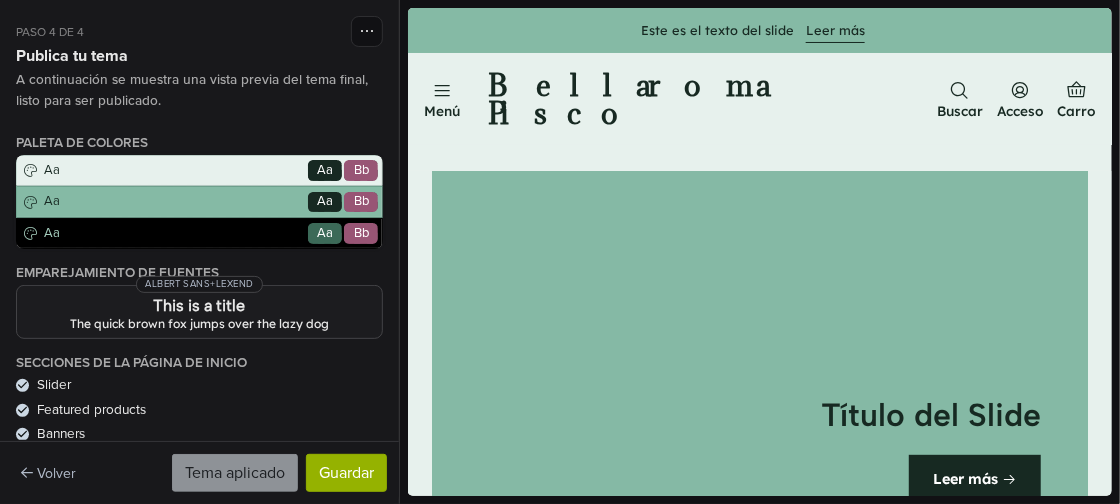 click on "Paleta de colores Aa Go Aa Bb Aa Go Aa Bb Aa Go Aa Bb" at bounding box center (199, 192) 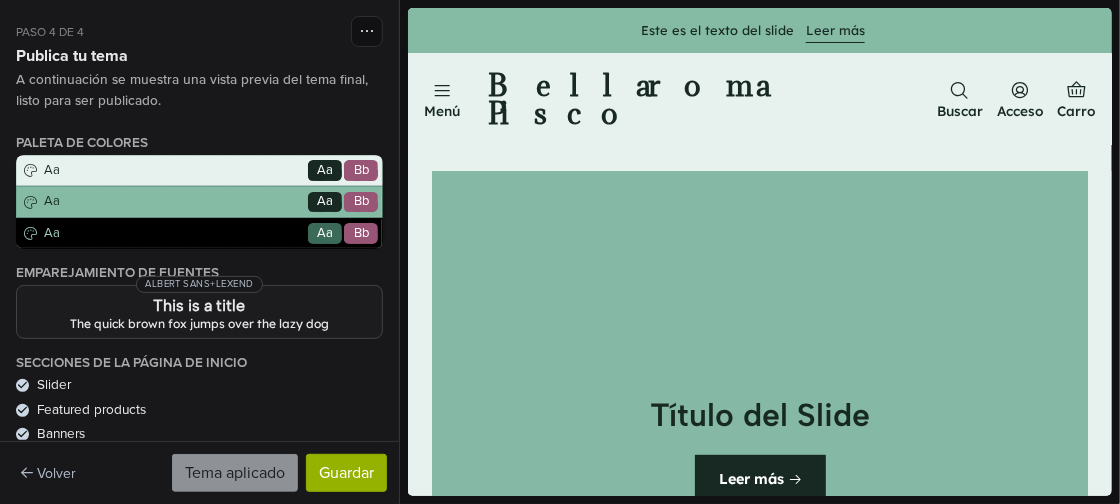 click on "This is a title" at bounding box center (199, 306) 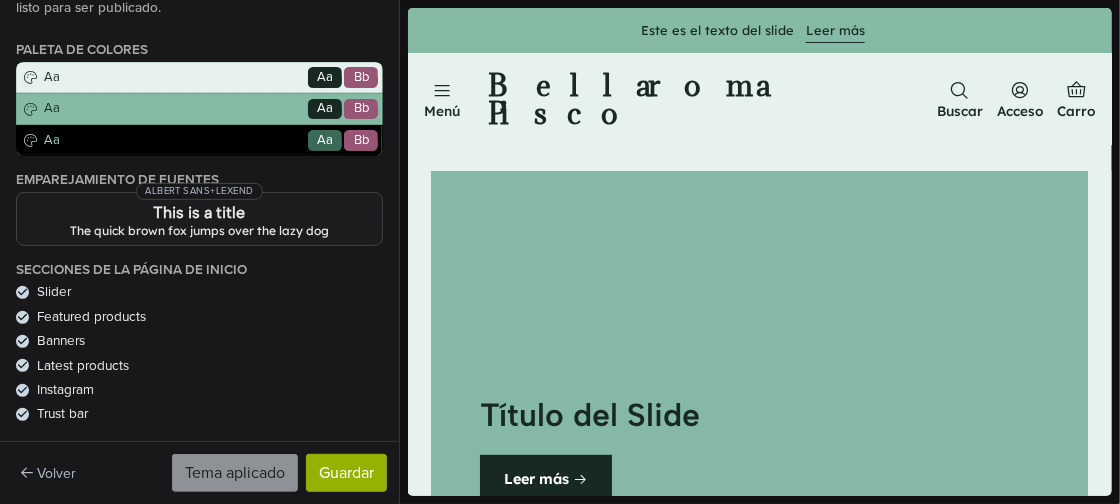 scroll, scrollTop: 0, scrollLeft: 0, axis: both 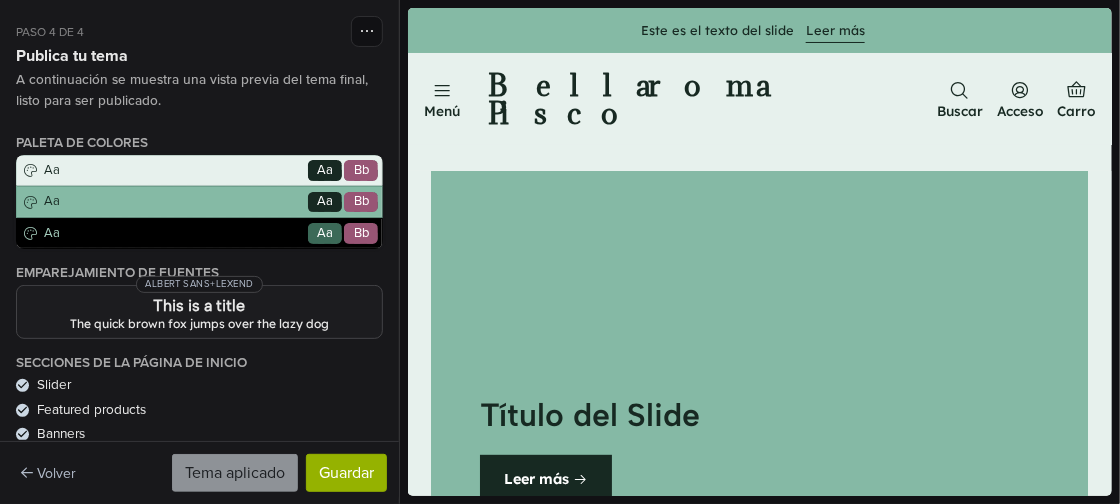 click on "Slider" at bounding box center [199, 385] 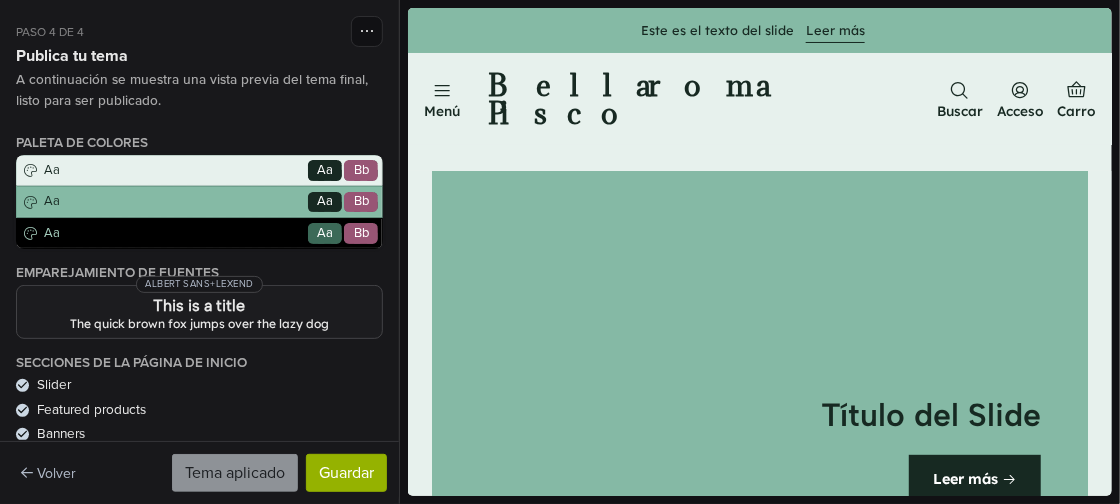 click on "Slider" at bounding box center (199, 385) 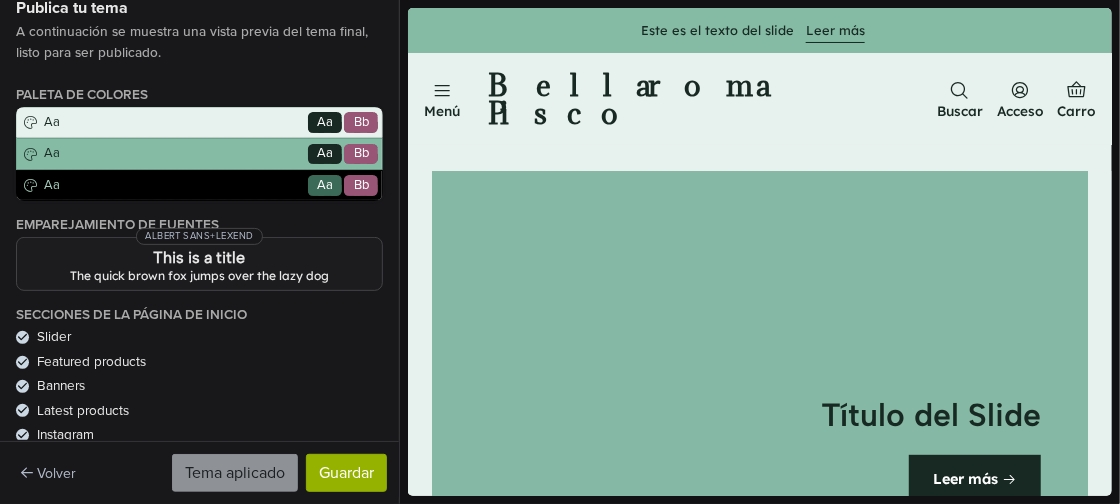scroll, scrollTop: 93, scrollLeft: 0, axis: vertical 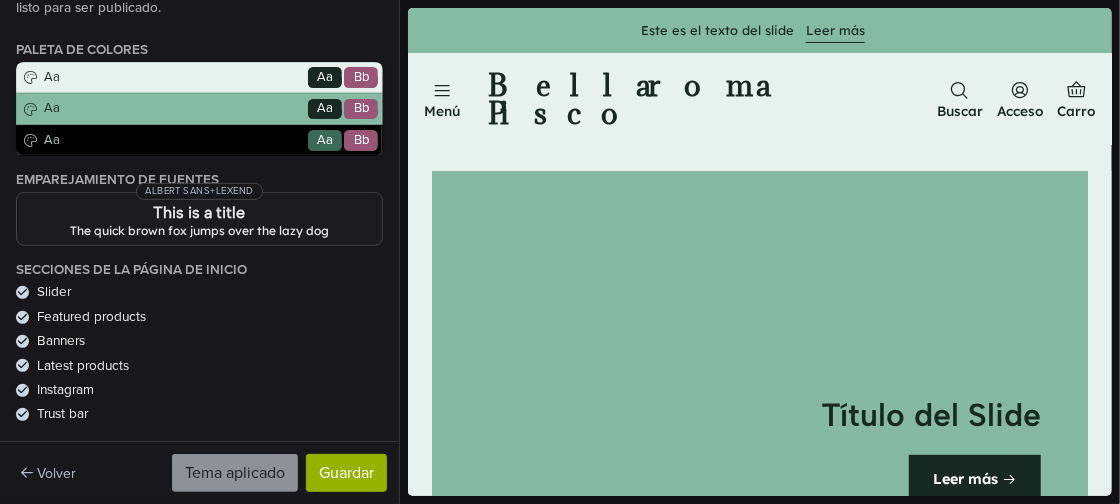 click on "Instagram" at bounding box center [65, 390] 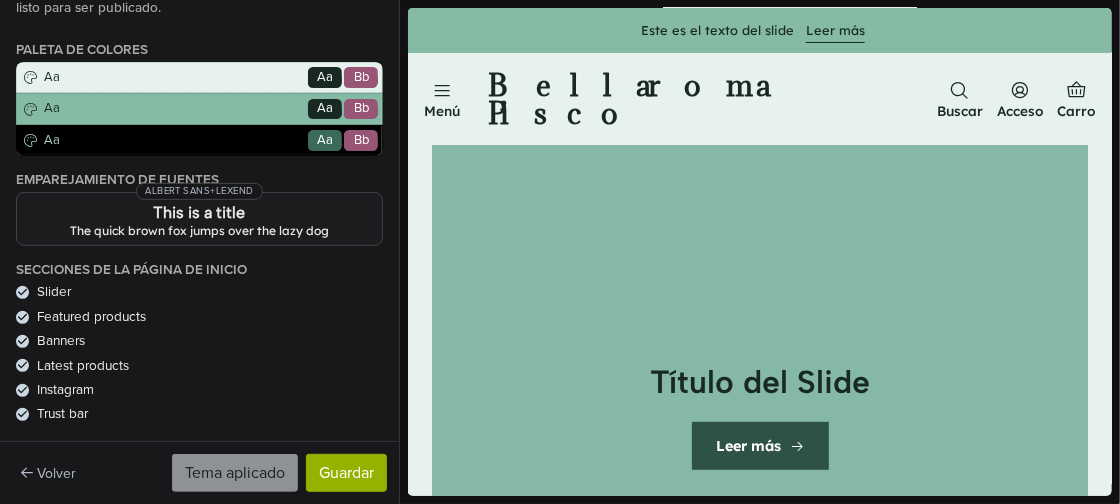 scroll, scrollTop: 0, scrollLeft: 0, axis: both 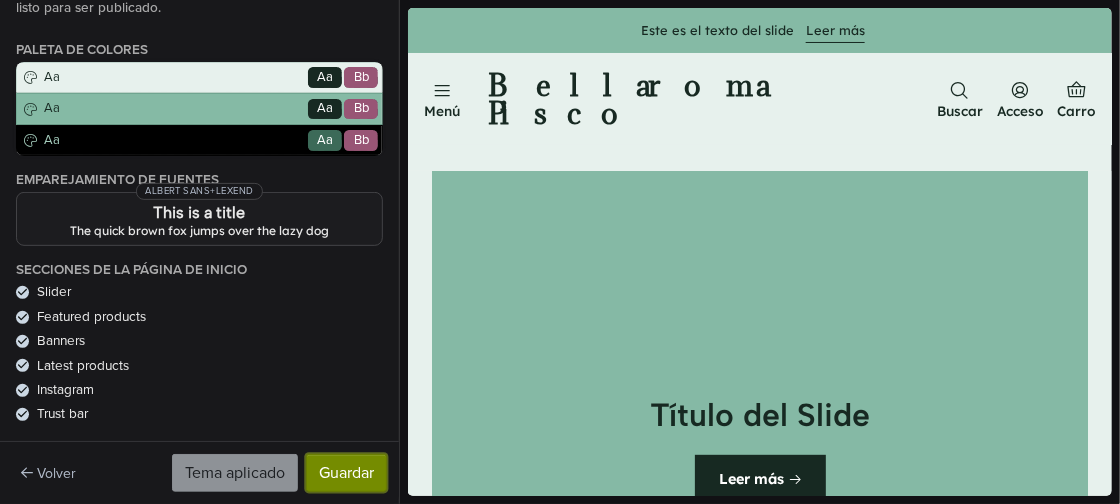 click on "Guardar" at bounding box center [346, 473] 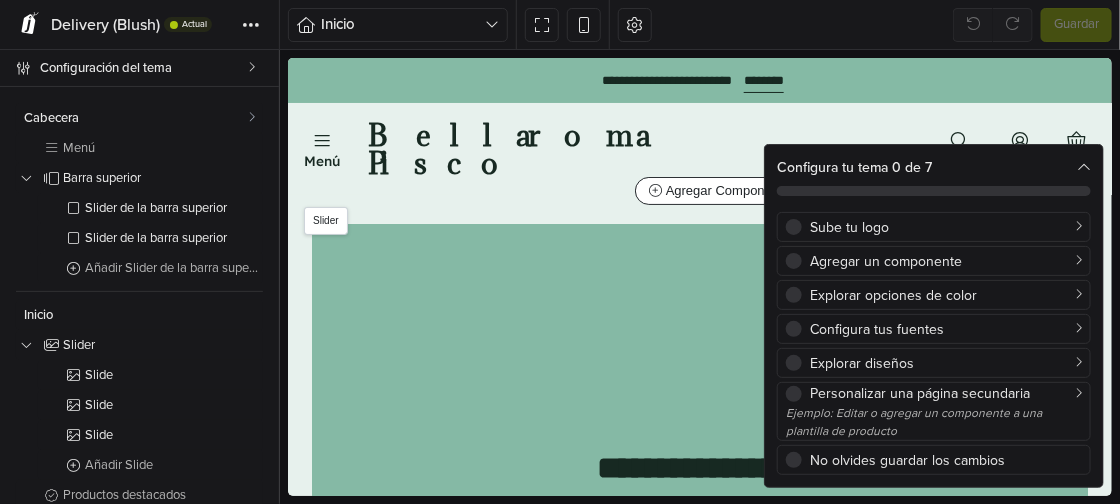 scroll, scrollTop: 0, scrollLeft: 0, axis: both 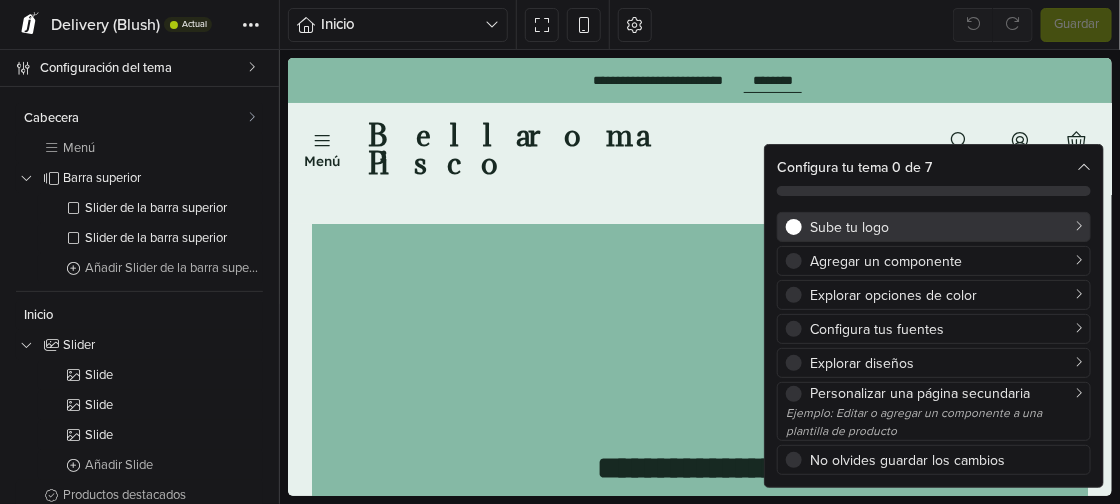click on "Sube tu logo" at bounding box center [946, 227] 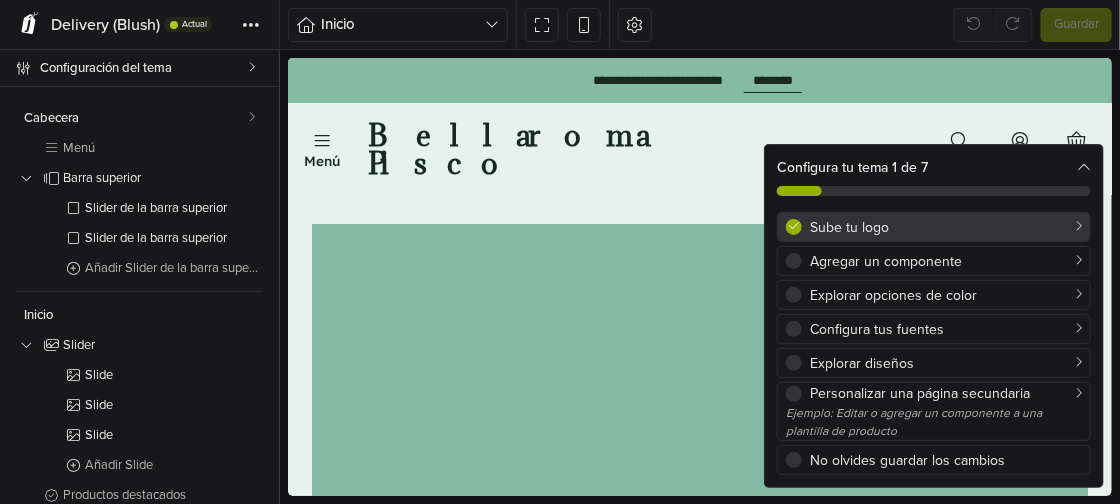 click on "Sube tu logo" at bounding box center [946, 227] 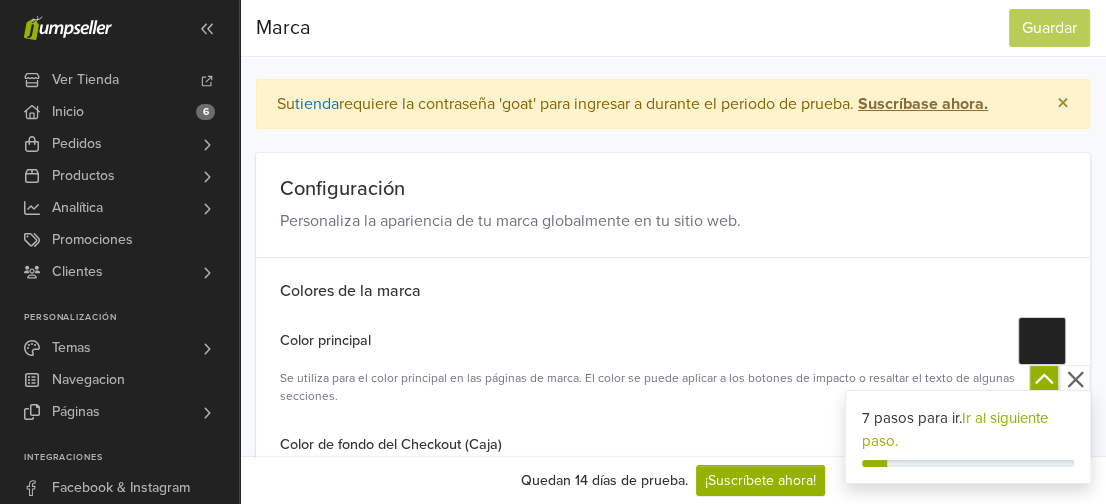 scroll, scrollTop: 0, scrollLeft: 0, axis: both 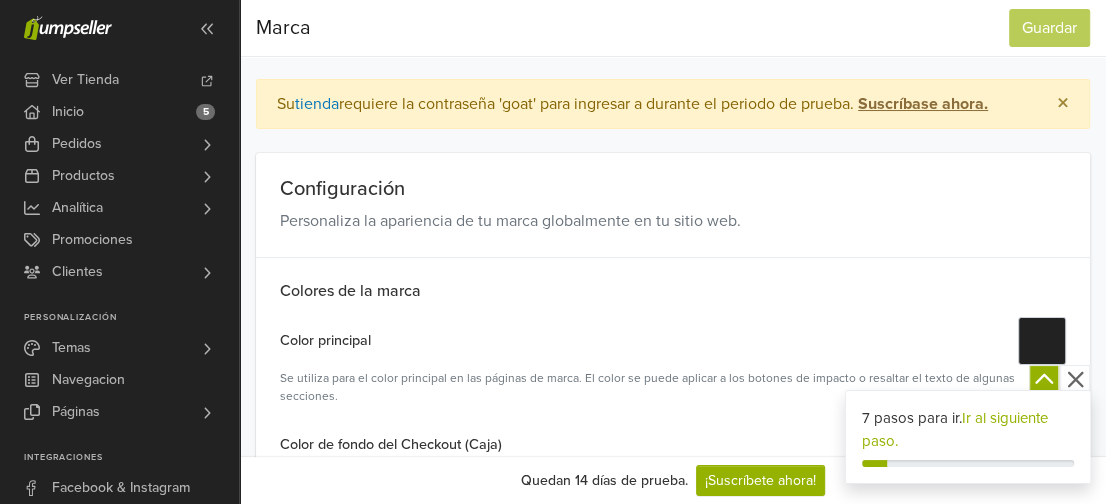 click on "Personaliza la apariencia de tu marca globalmente en tu sitio web." at bounding box center [673, 221] 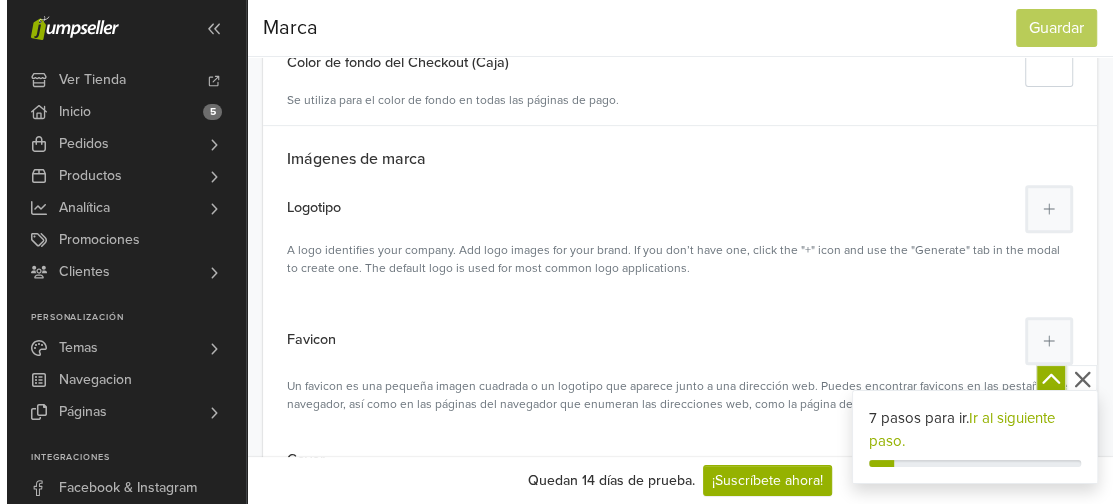 scroll, scrollTop: 400, scrollLeft: 0, axis: vertical 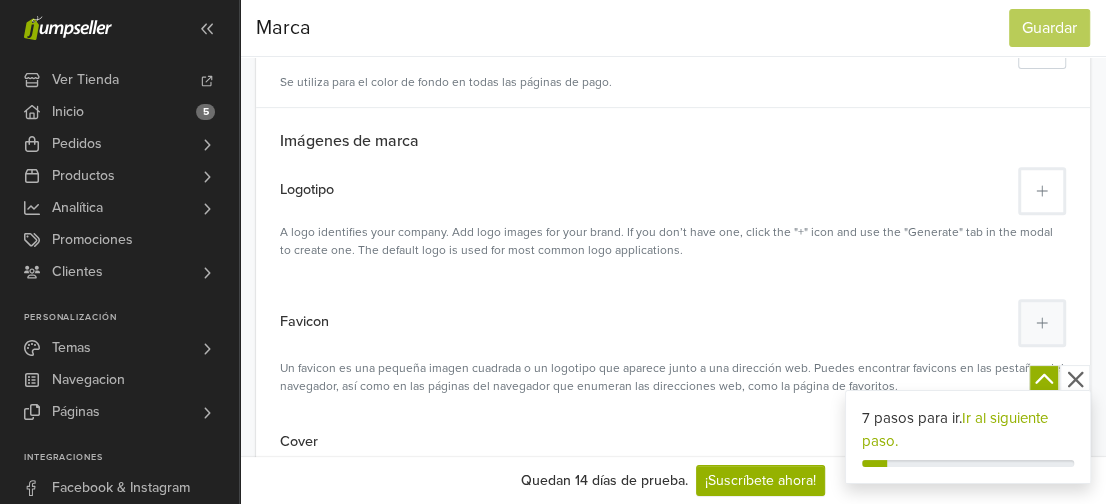 click 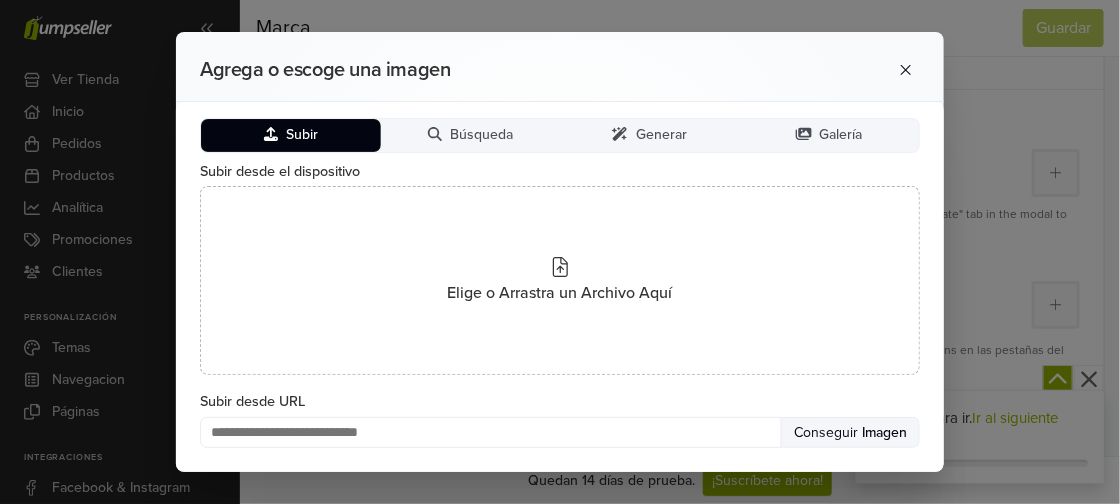 click on "Subir" at bounding box center (291, 135) 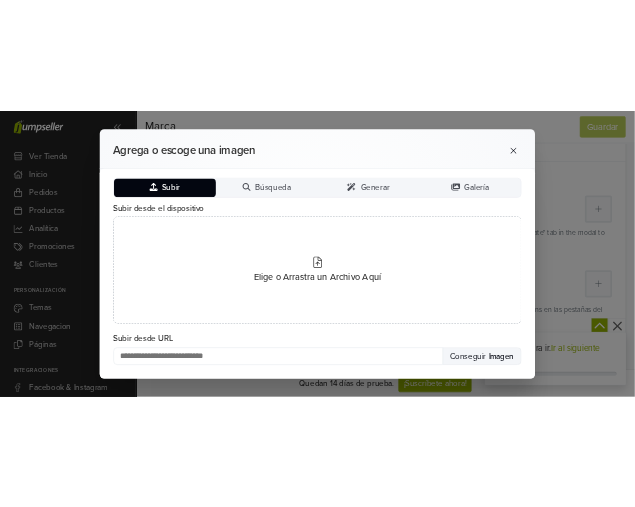 scroll, scrollTop: 455, scrollLeft: 0, axis: vertical 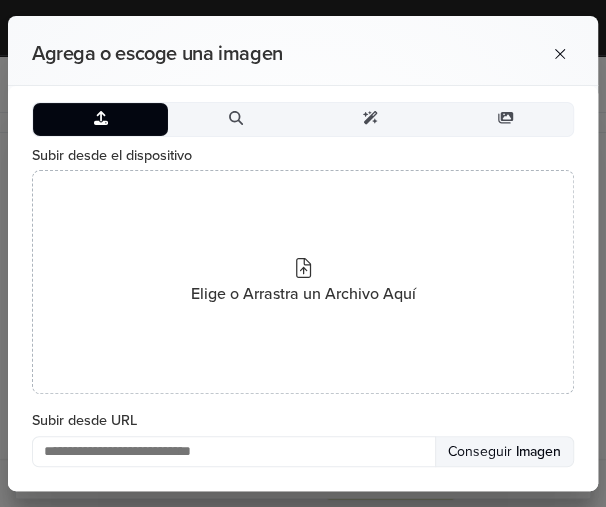 type 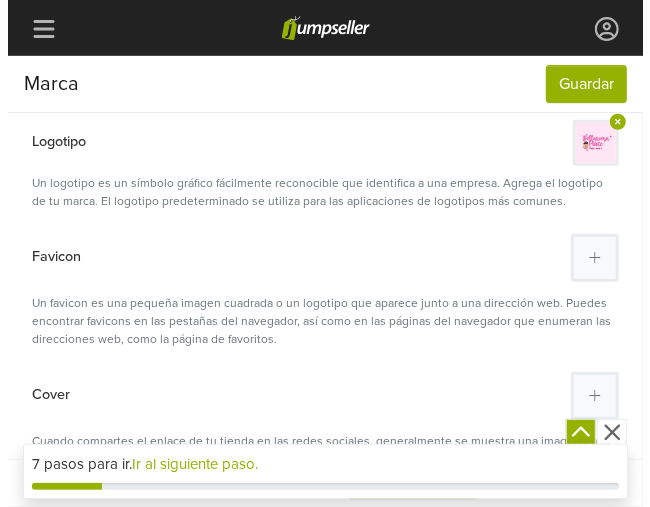 scroll, scrollTop: 555, scrollLeft: 0, axis: vertical 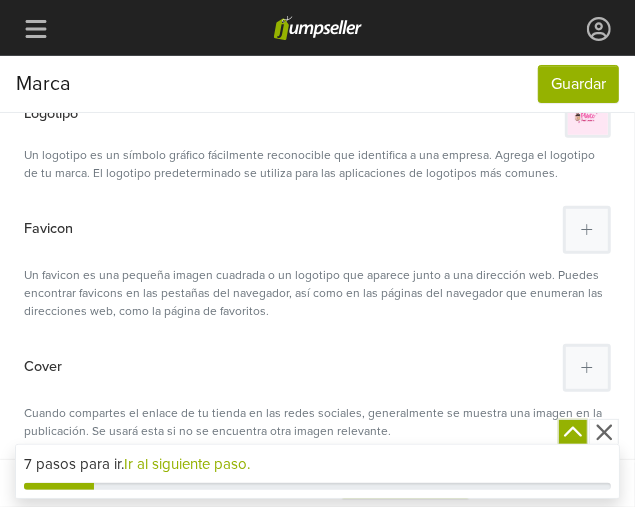 click on "Favicon Un favicon es una pequeña imagen cuadrada o un logotipo que aparece junto a una dirección web. Puedes encontrar favicons en las pestañas del navegador, así como en las páginas del navegador que enumeran las direcciones web, como la página de favoritos." at bounding box center (317, 251) 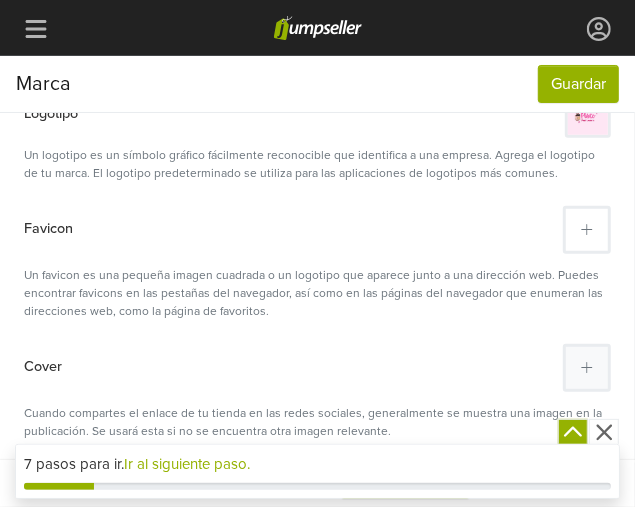click 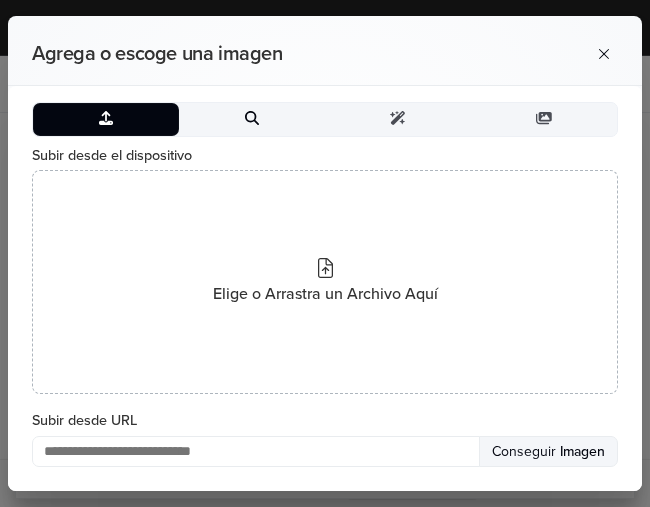 click on "Búsqueda" at bounding box center (252, 119) 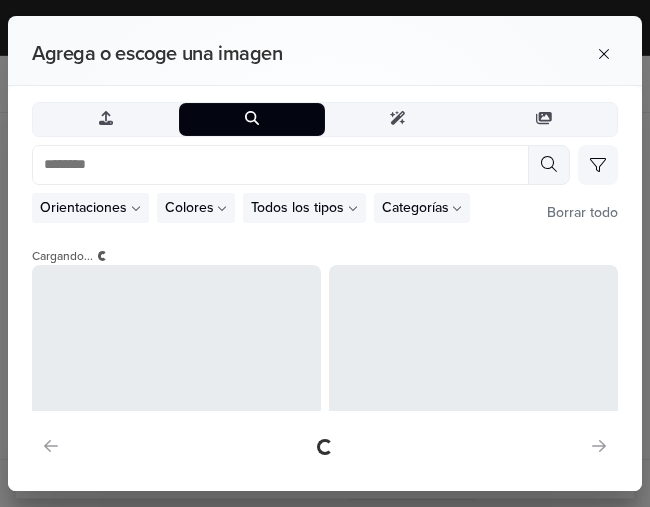 click on "Búsqueda" at bounding box center (252, 119) 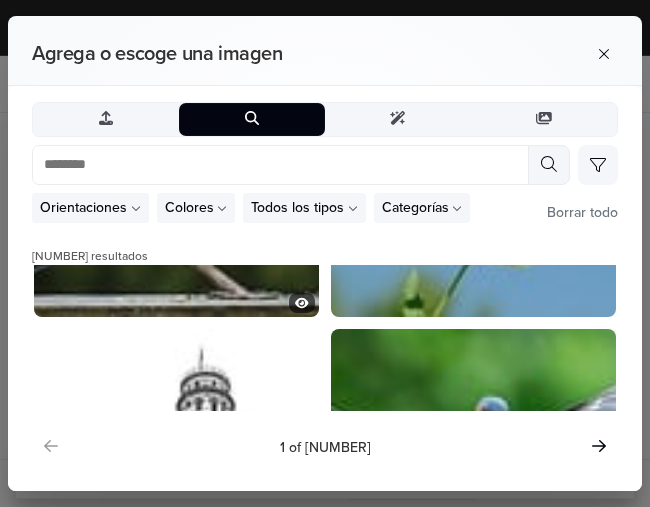 scroll, scrollTop: 700, scrollLeft: 0, axis: vertical 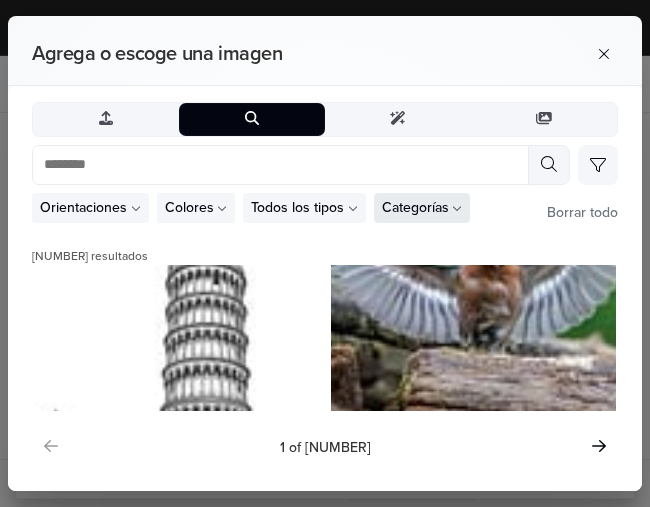 click on "Categorías" at bounding box center (415, 207) 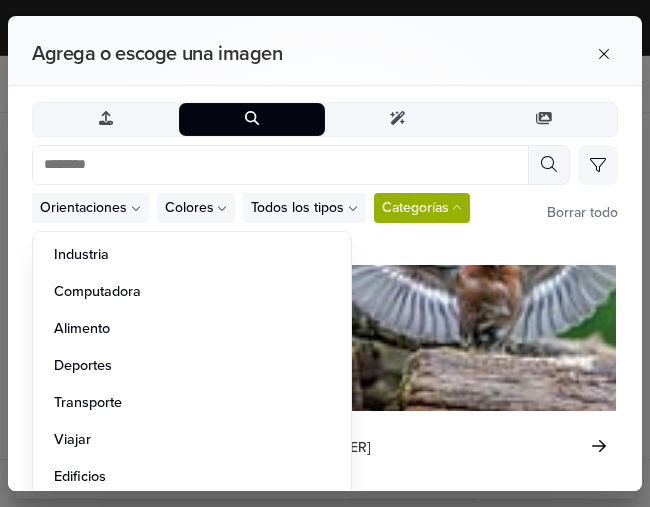 scroll, scrollTop: 481, scrollLeft: 0, axis: vertical 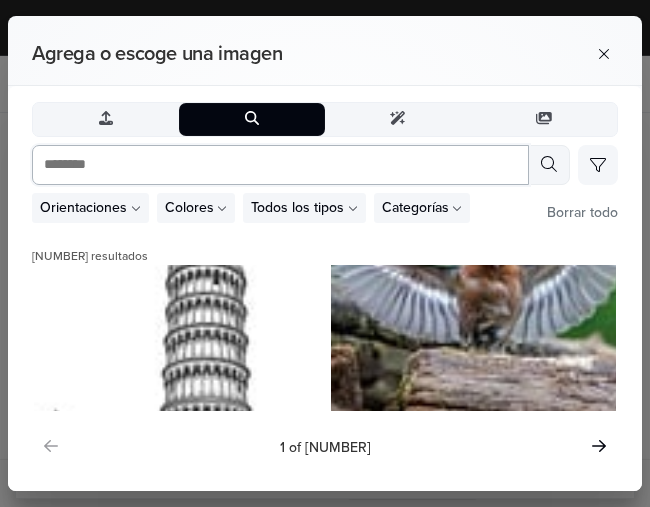 click at bounding box center [280, 165] 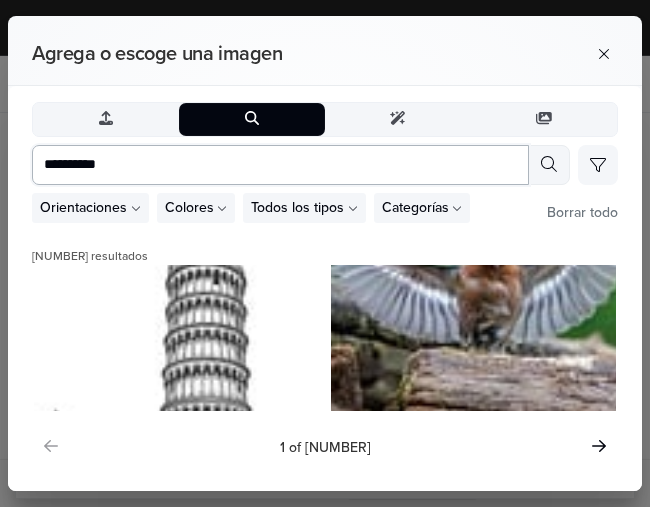 type on "[MASKED]" 